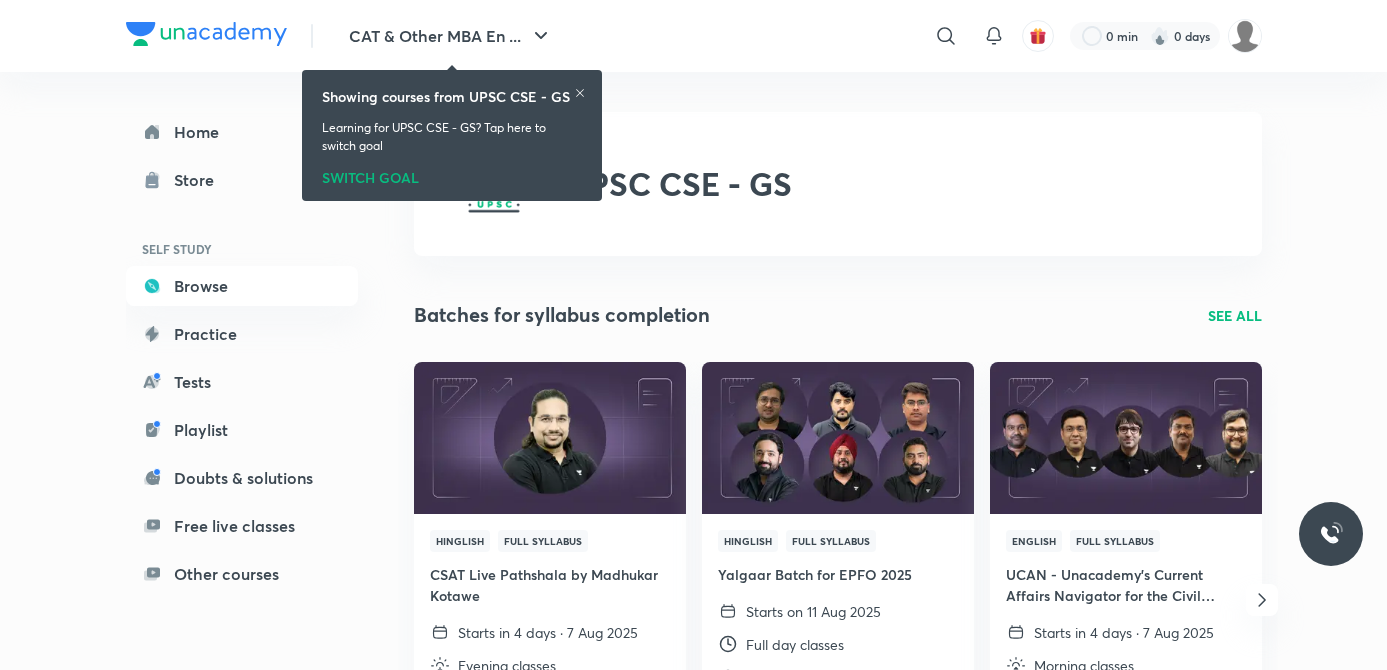 scroll, scrollTop: 0, scrollLeft: 0, axis: both 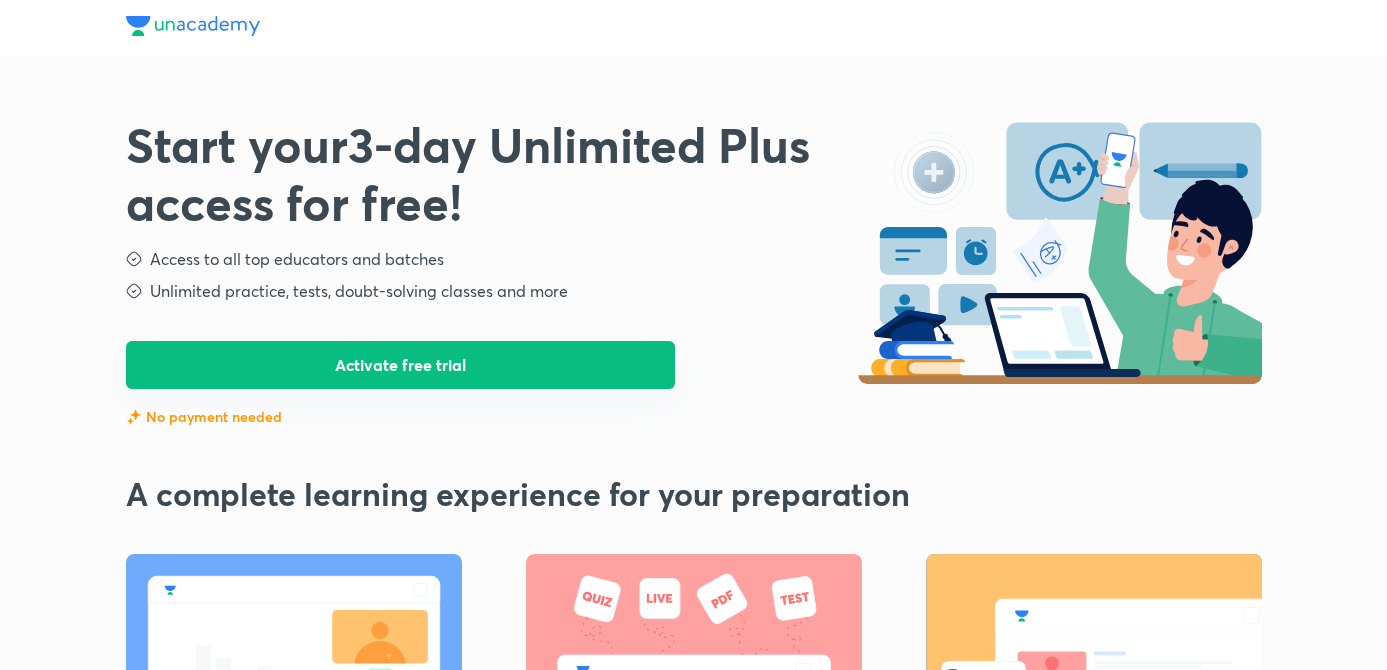 click on "Activate free trial" at bounding box center [401, 365] 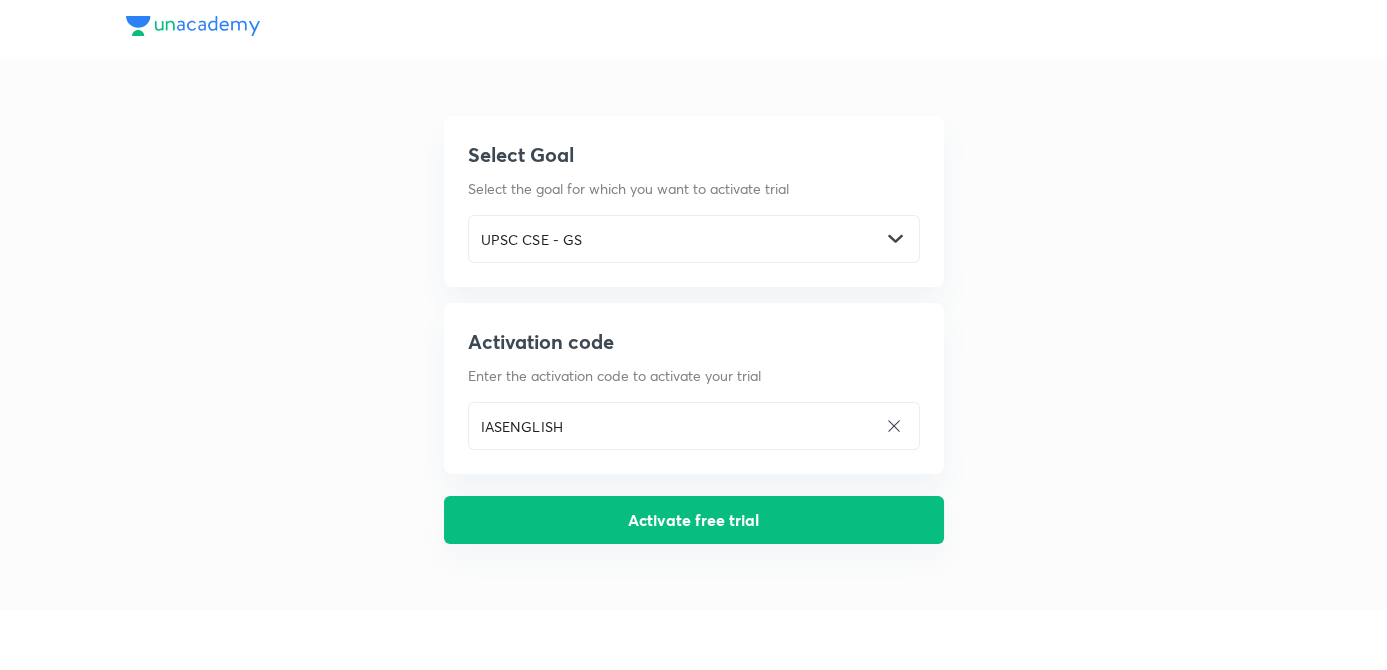 click on "Activate free trial" at bounding box center (694, 520) 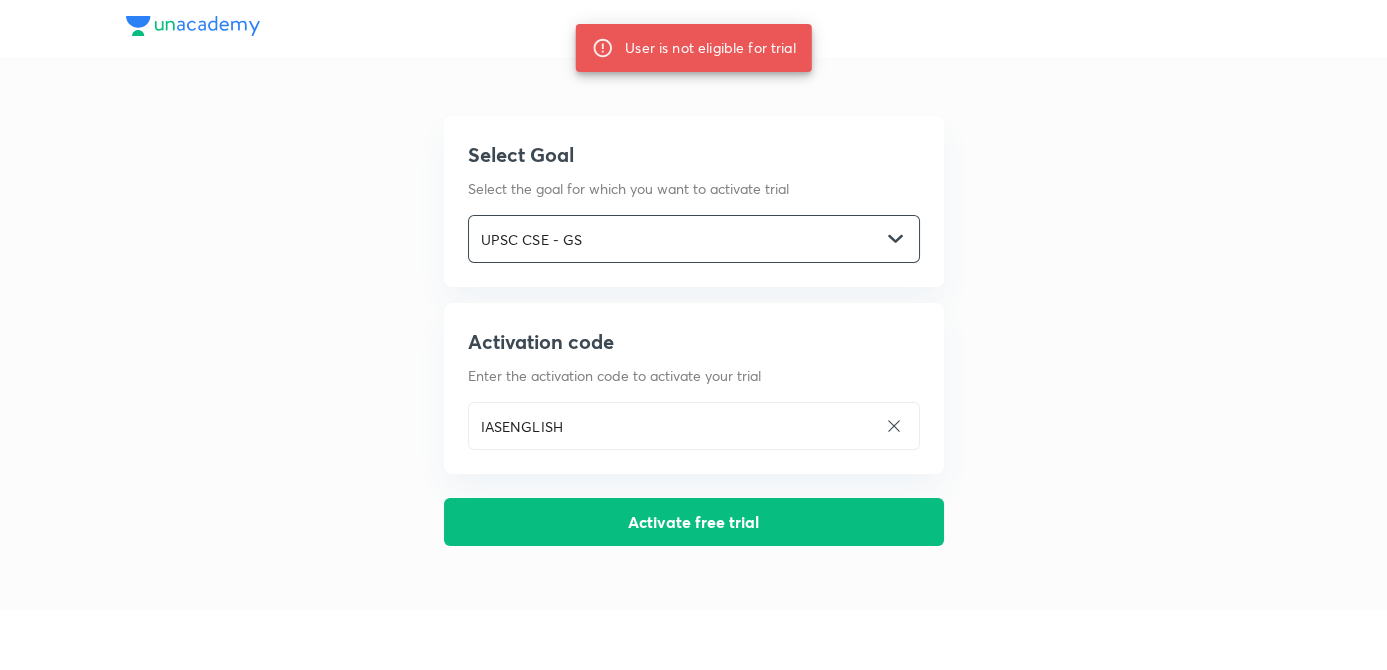 click on "UPSC CSE - GS" at bounding box center (675, 239) 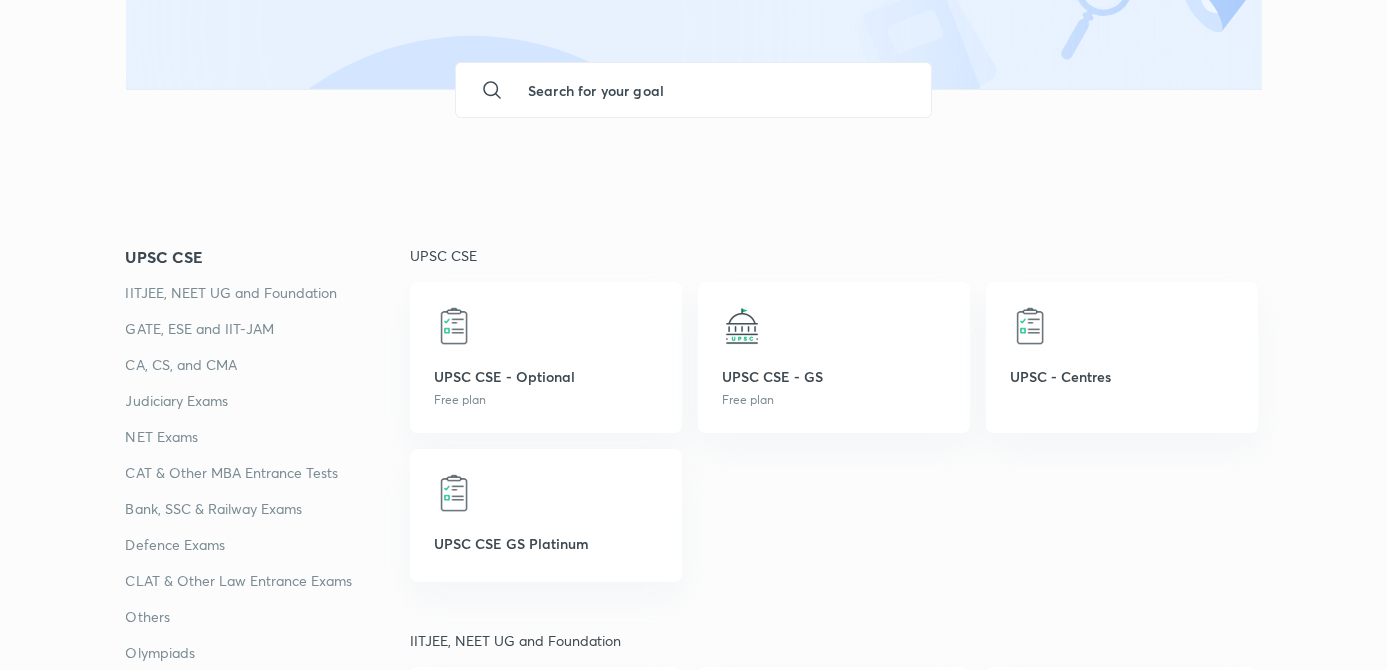 scroll, scrollTop: 181, scrollLeft: 0, axis: vertical 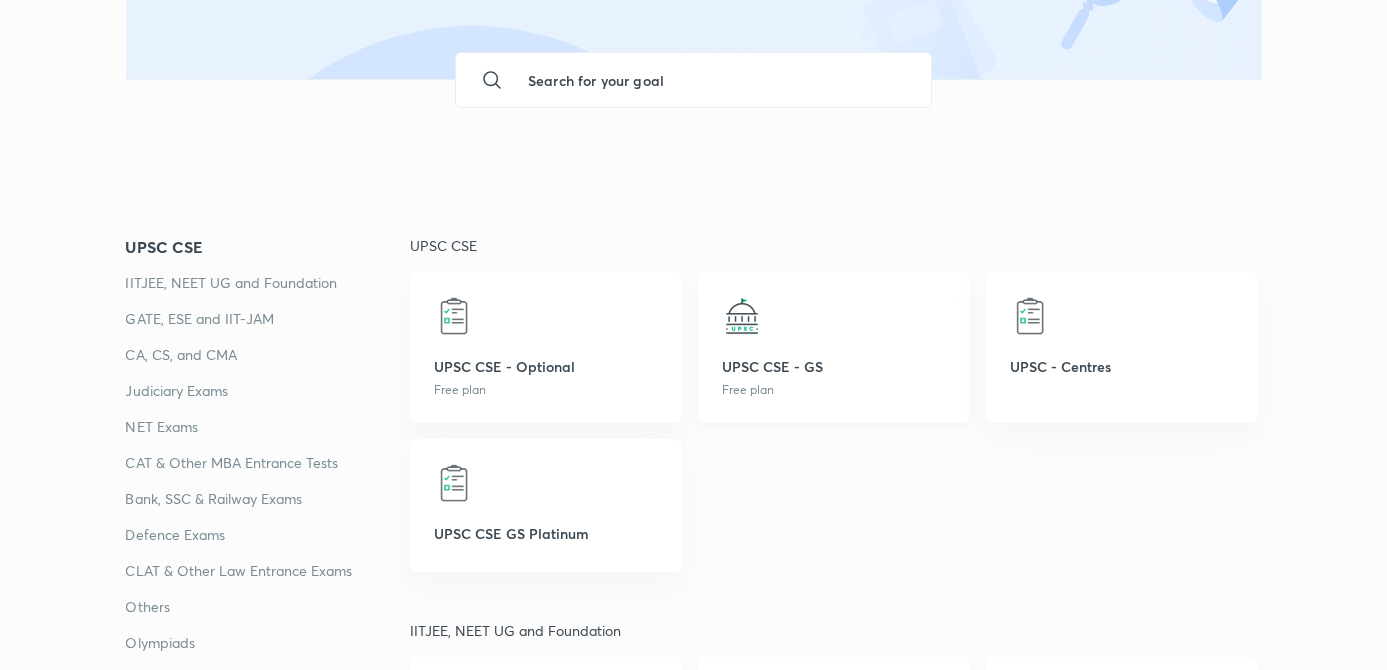 click on "UPSC CSE - GS Free plan" at bounding box center (834, 347) 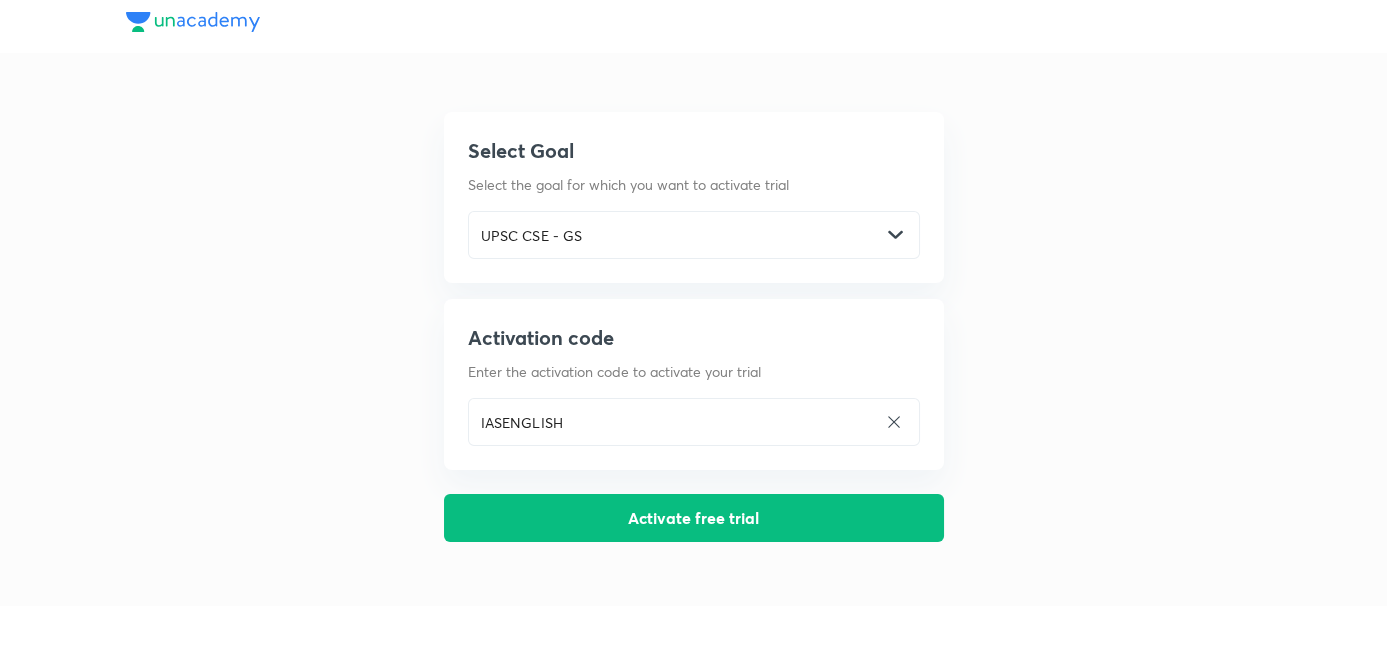 scroll, scrollTop: 0, scrollLeft: 0, axis: both 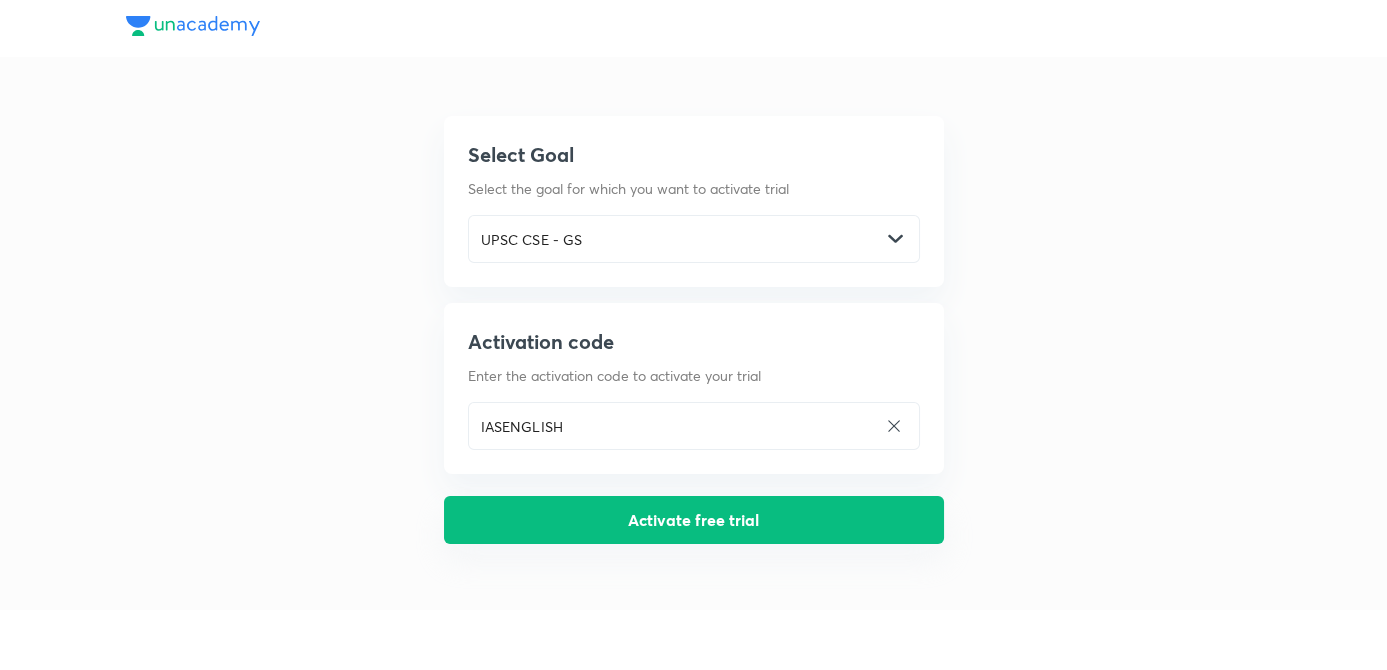 click on "Activate free trial" at bounding box center (694, 520) 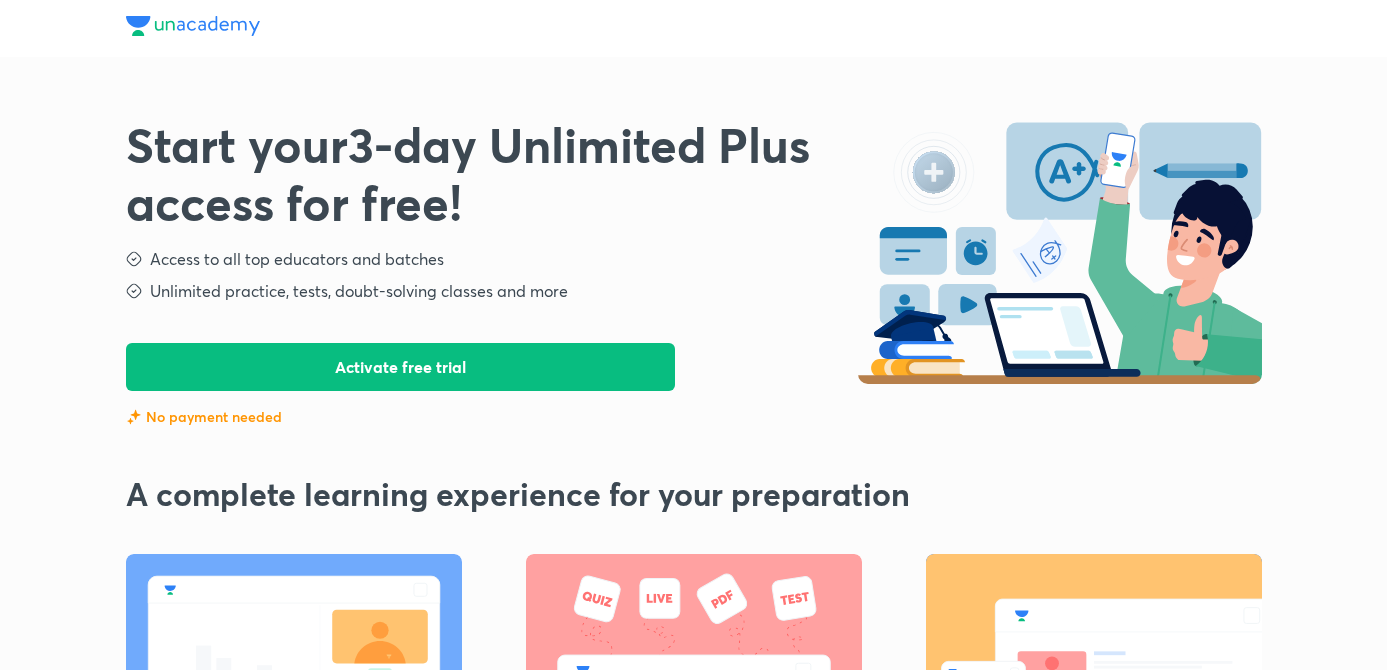scroll, scrollTop: 0, scrollLeft: 0, axis: both 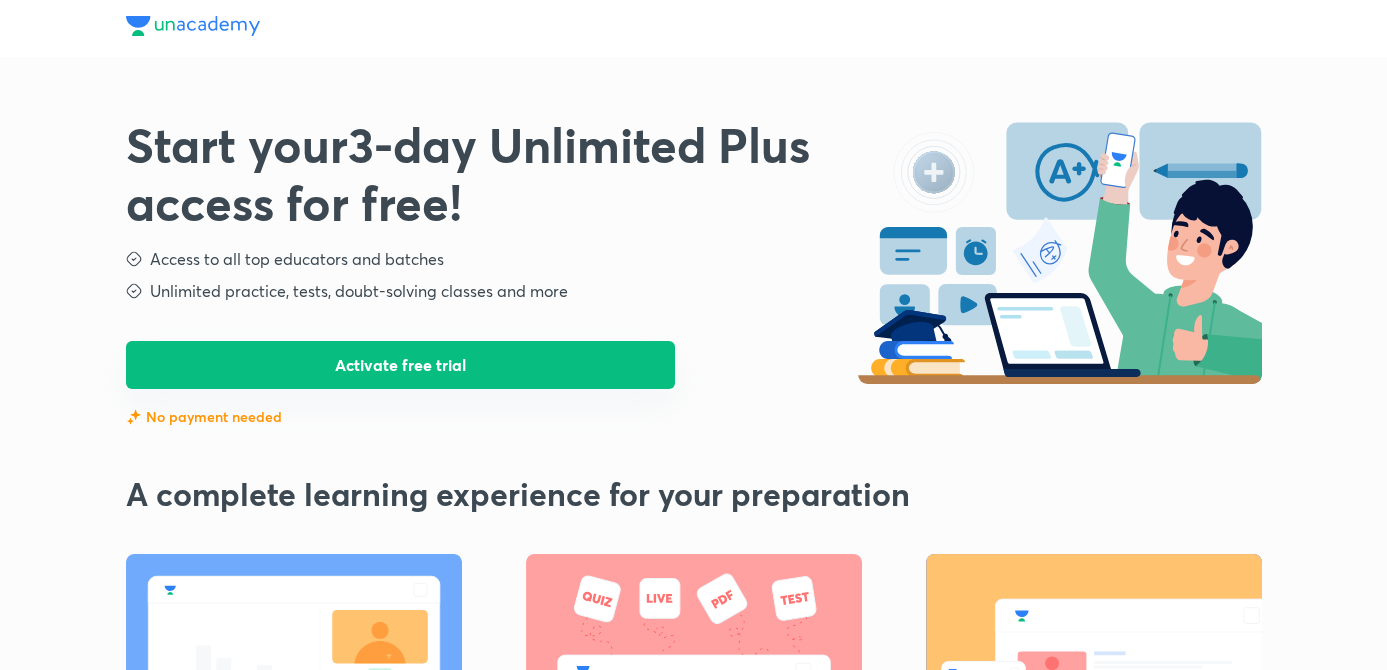 click on "Activate free trial" at bounding box center (401, 365) 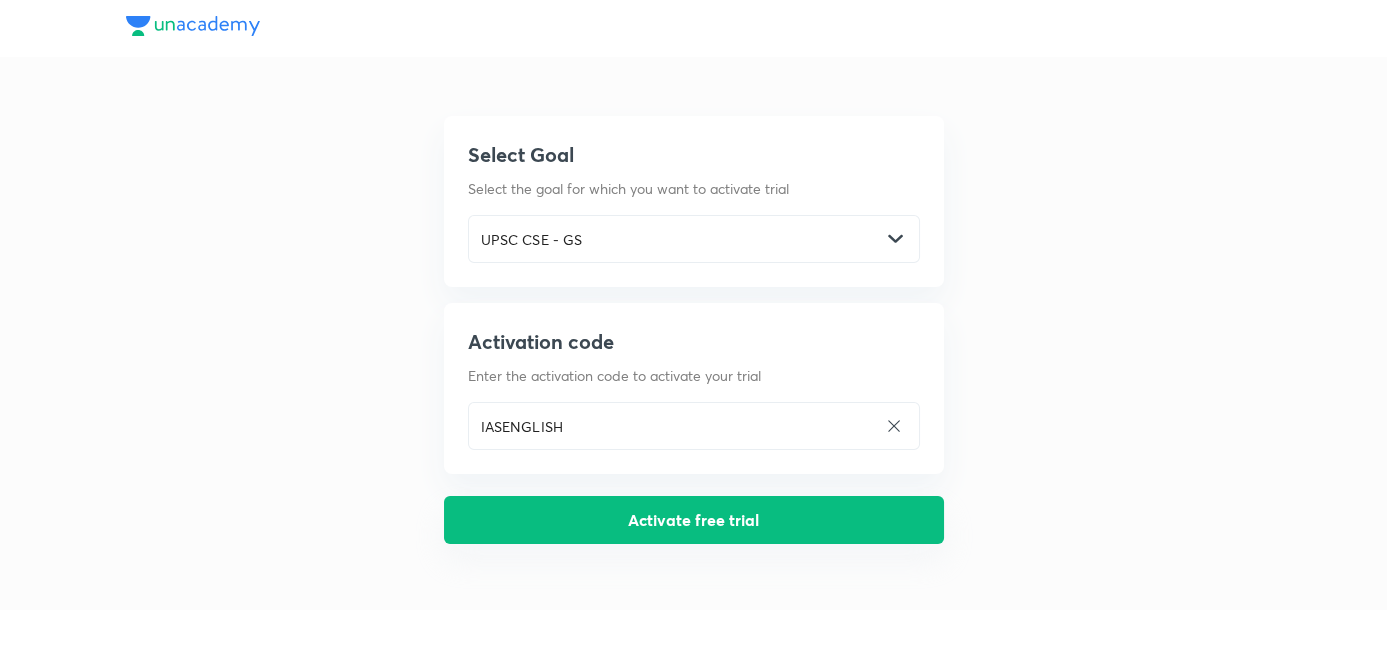 click on "Activate free trial" at bounding box center [694, 520] 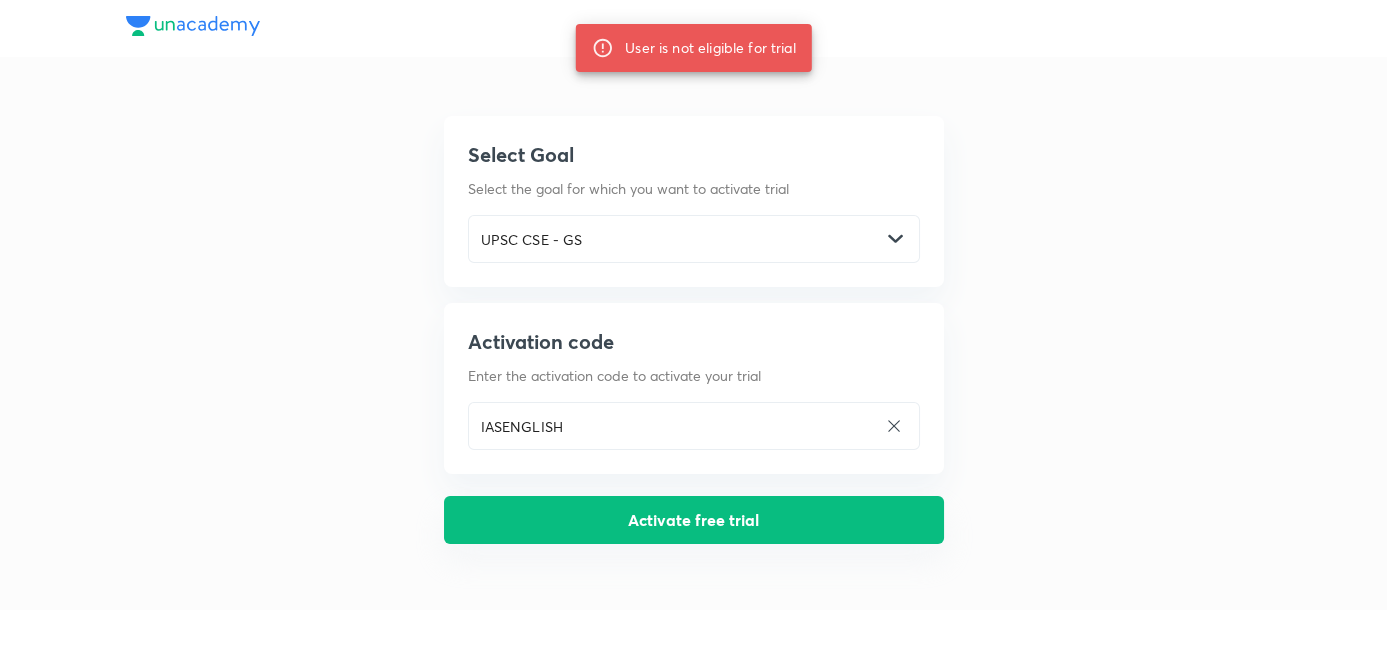 click on "Activate free trial" at bounding box center (694, 520) 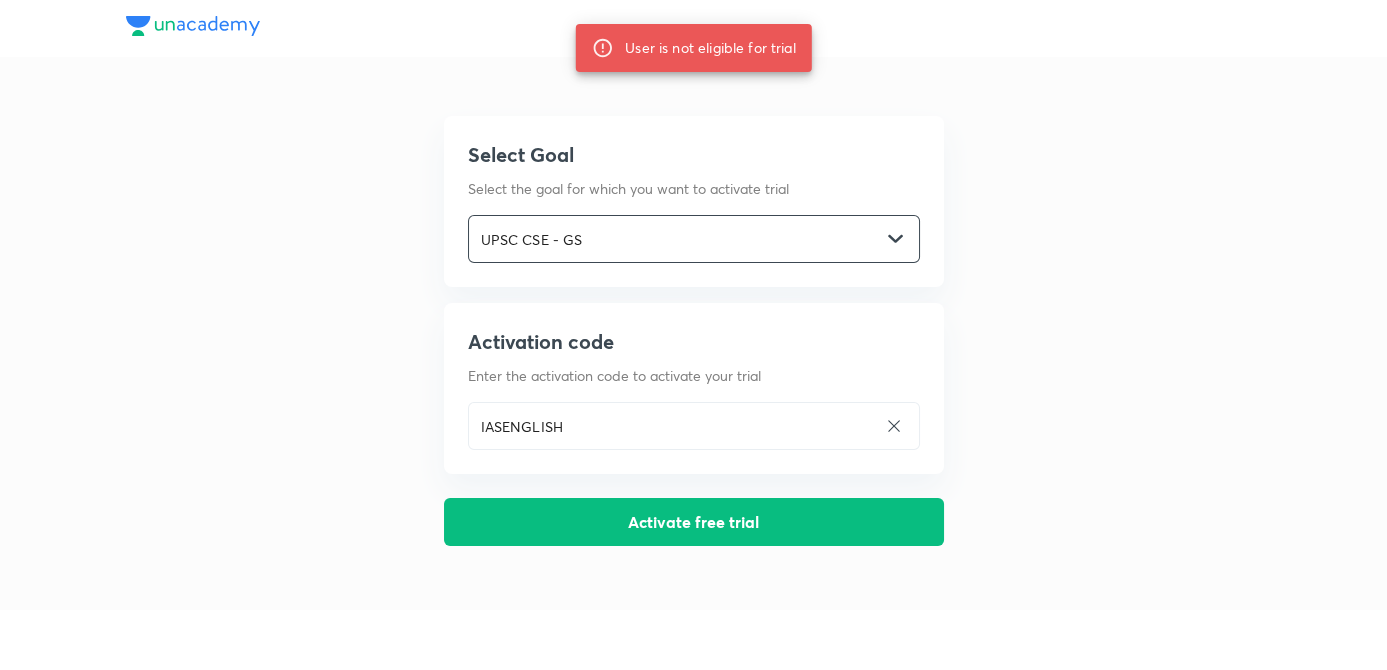click on "UPSC CSE - GS ​" at bounding box center [694, 239] 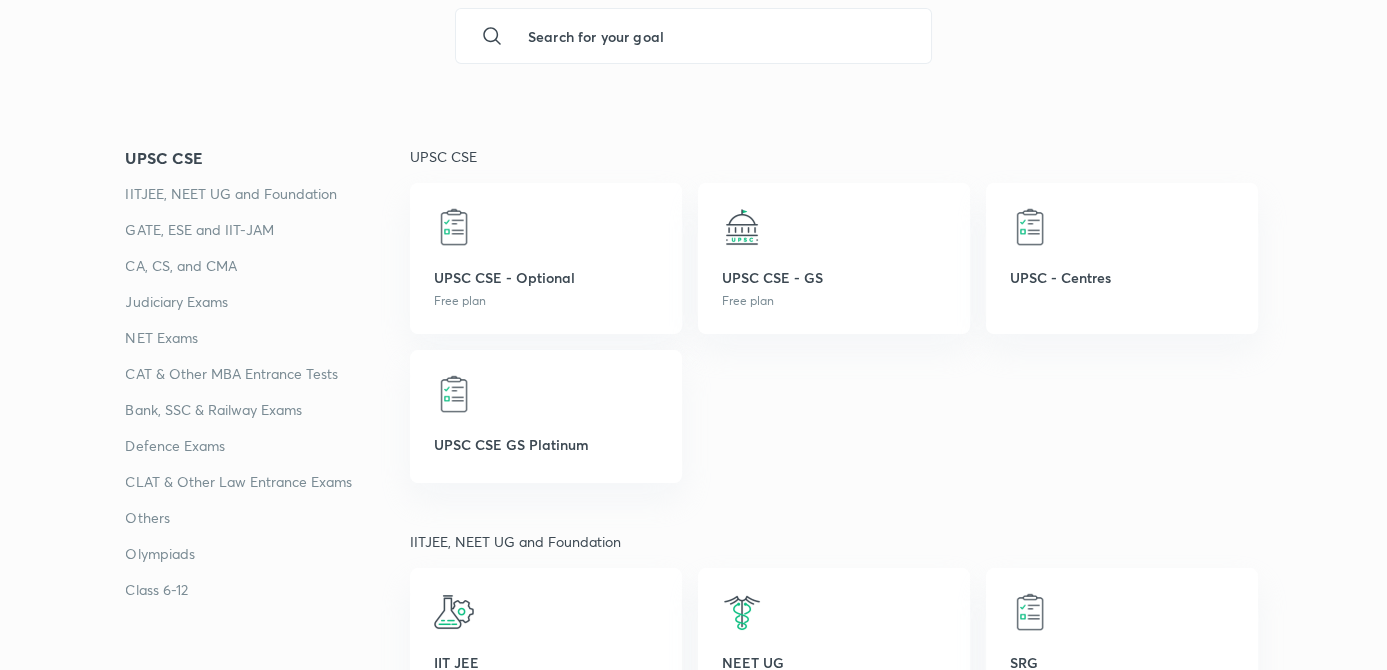 scroll, scrollTop: 272, scrollLeft: 0, axis: vertical 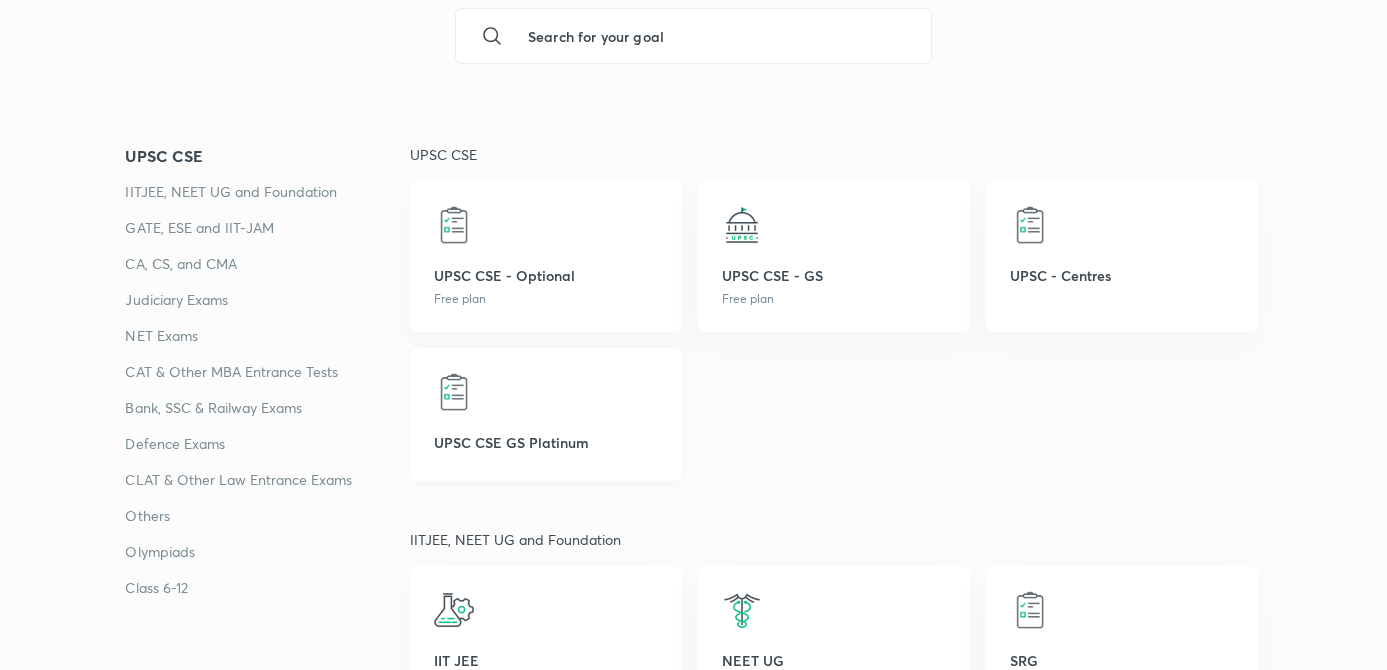 click on "UPSC CSE GS Platinum" at bounding box center (546, 442) 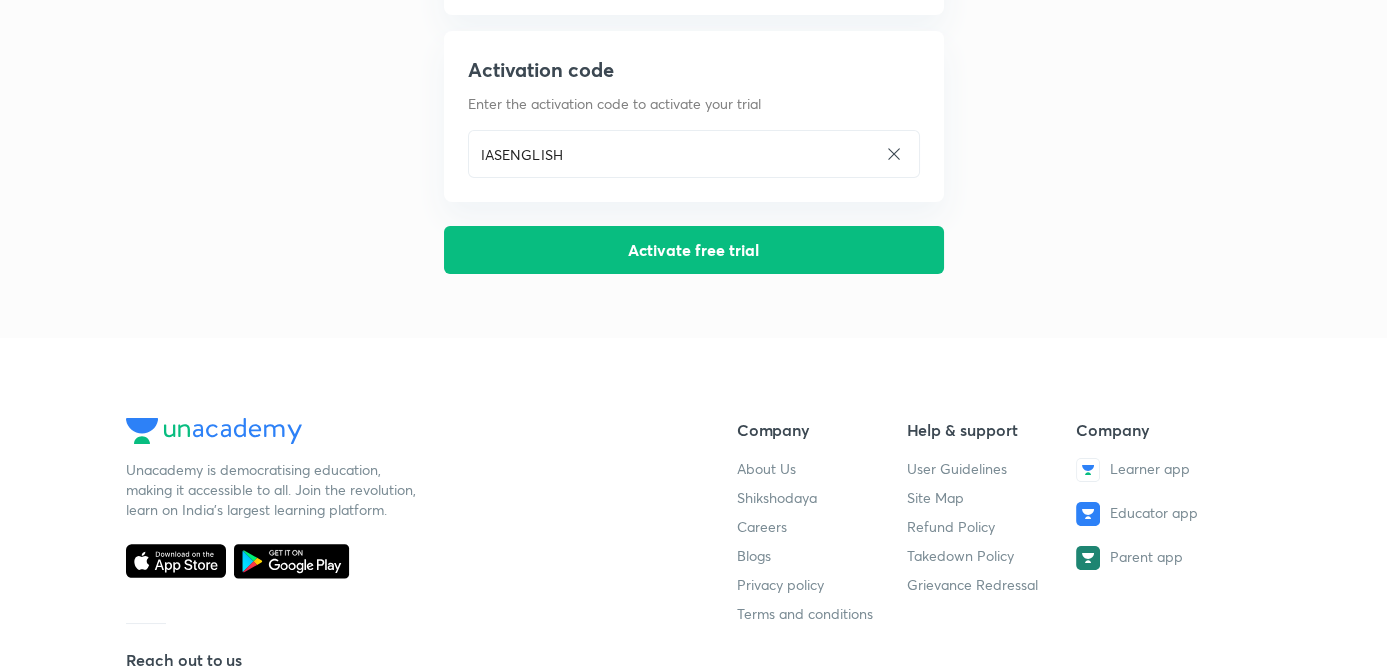 scroll, scrollTop: 0, scrollLeft: 0, axis: both 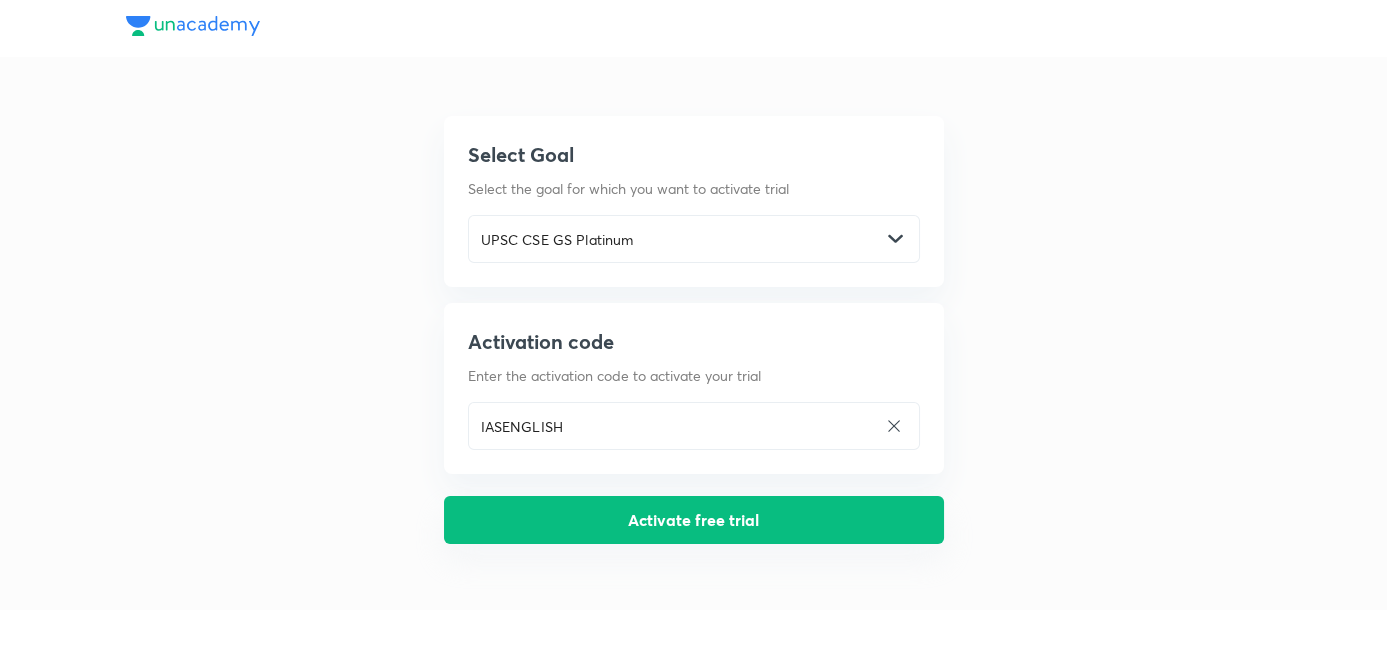 click on "Activate free trial" at bounding box center (694, 520) 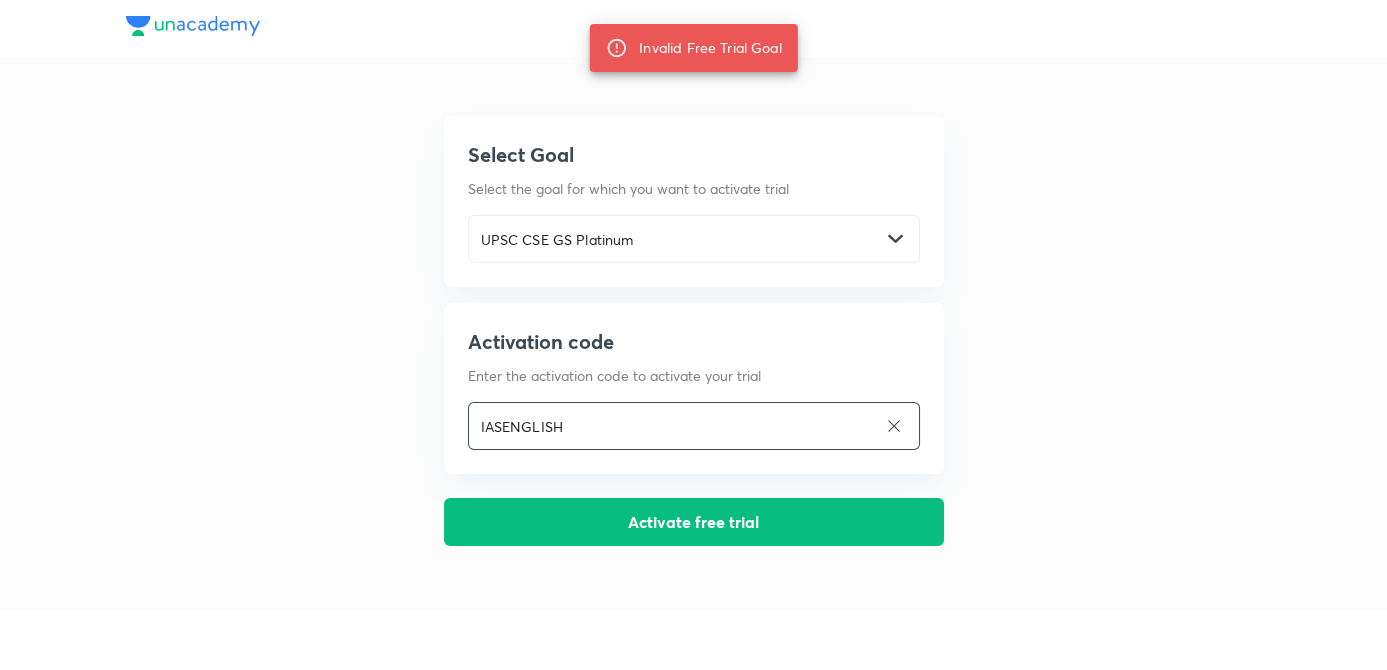 click on "IASENGLISH" at bounding box center [673, 426] 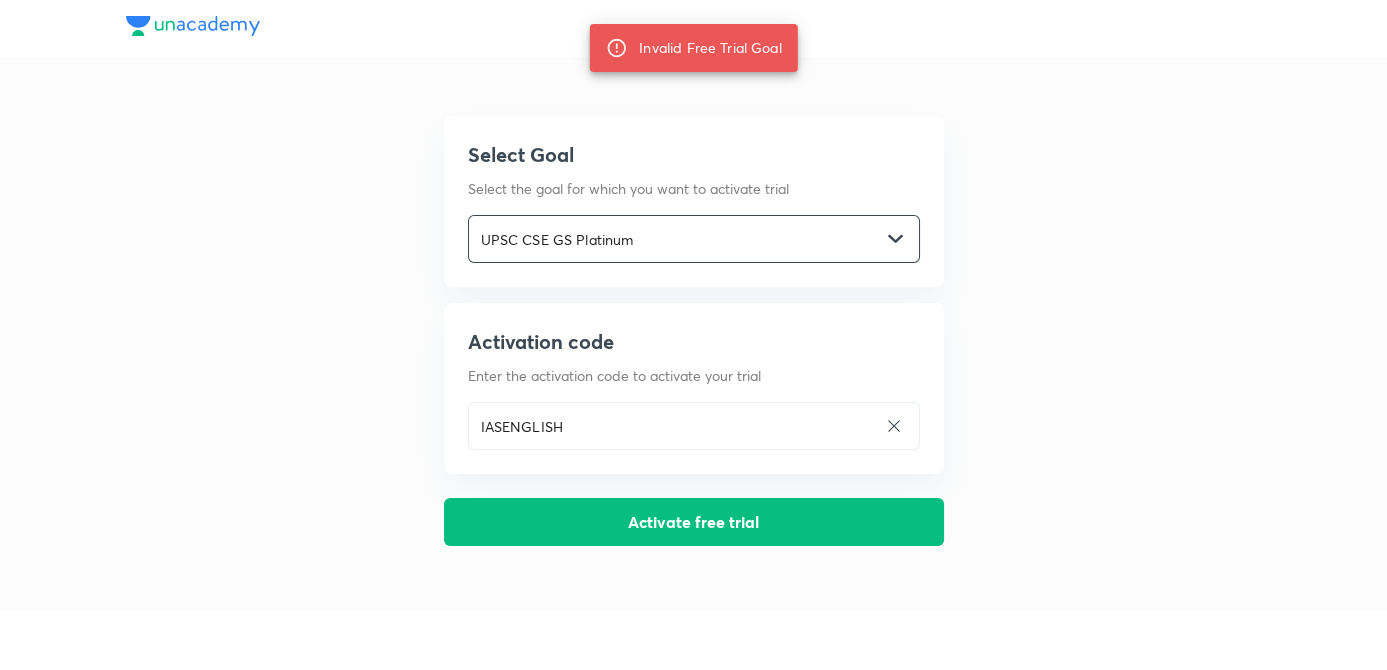 click at bounding box center (895, 239) 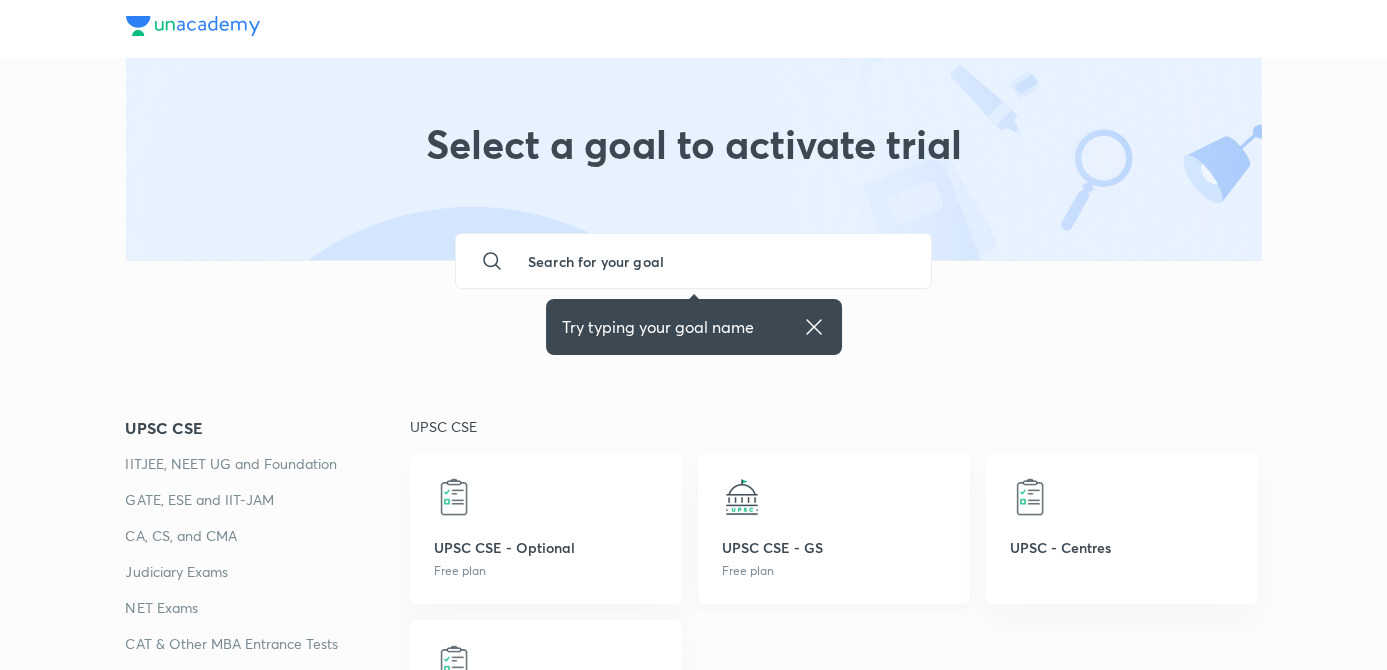 click at bounding box center (742, 497) 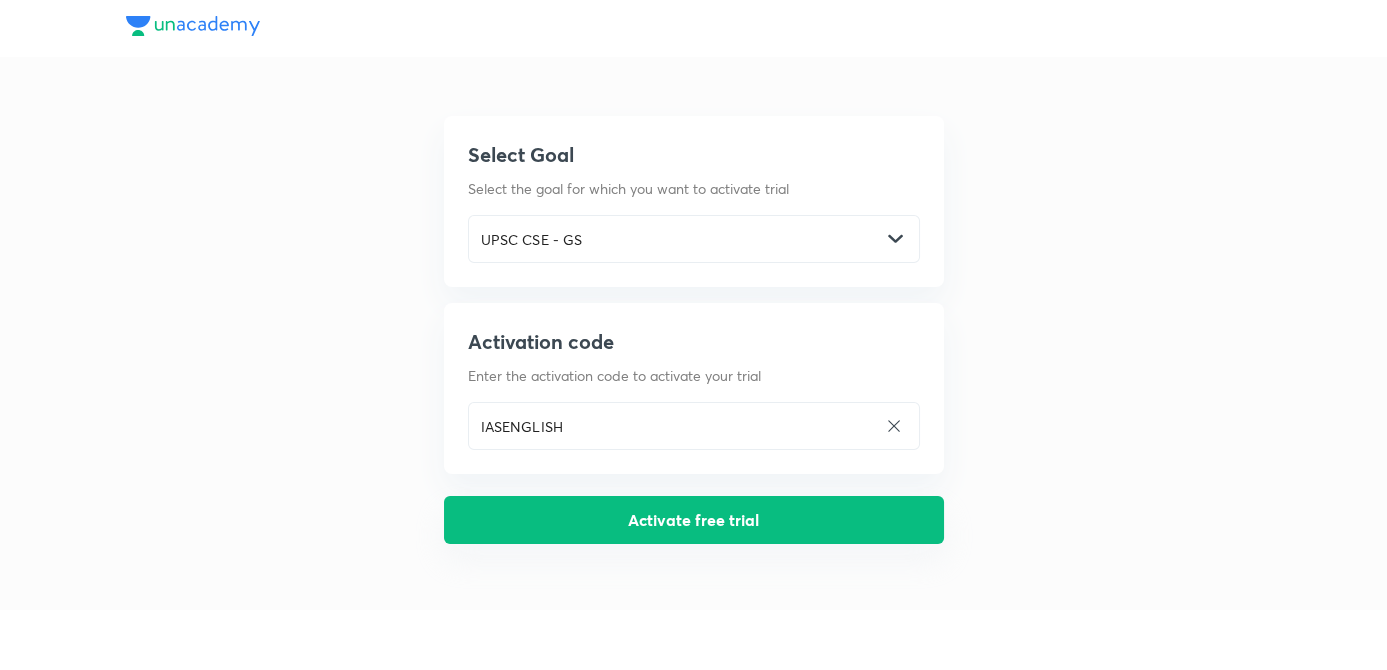 click on "Activate free trial" at bounding box center [694, 520] 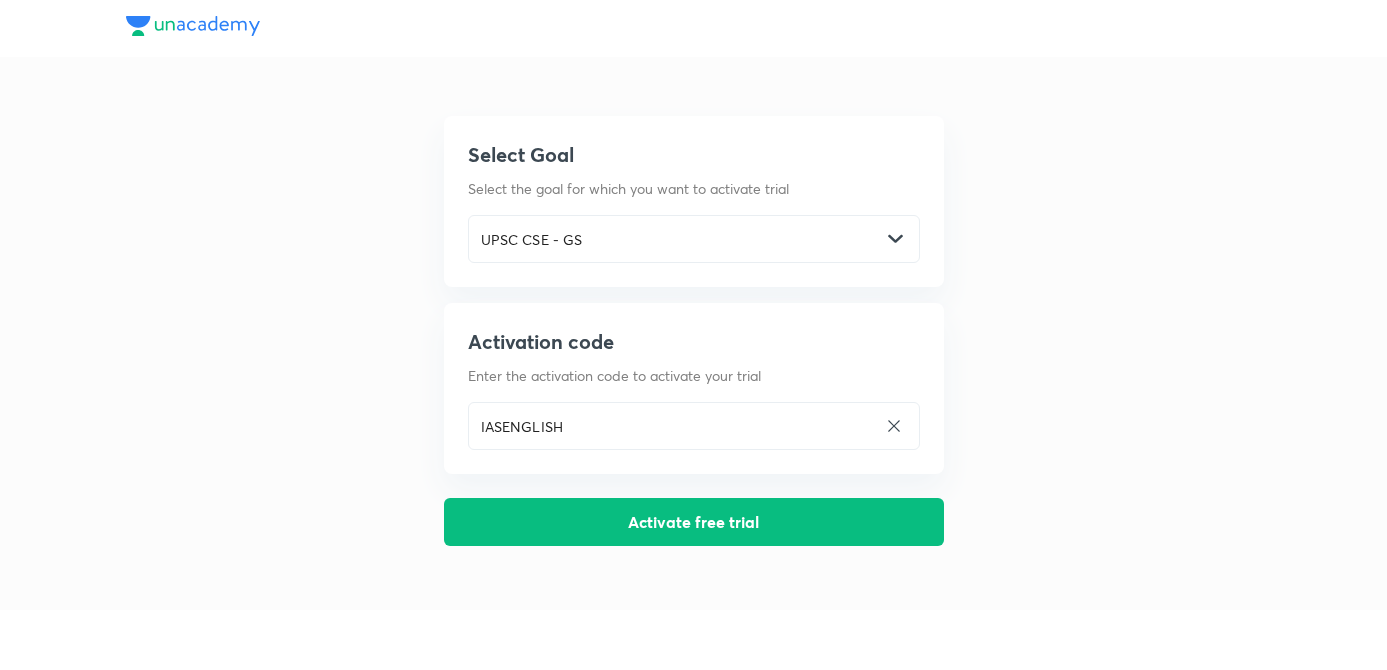 scroll, scrollTop: 0, scrollLeft: 0, axis: both 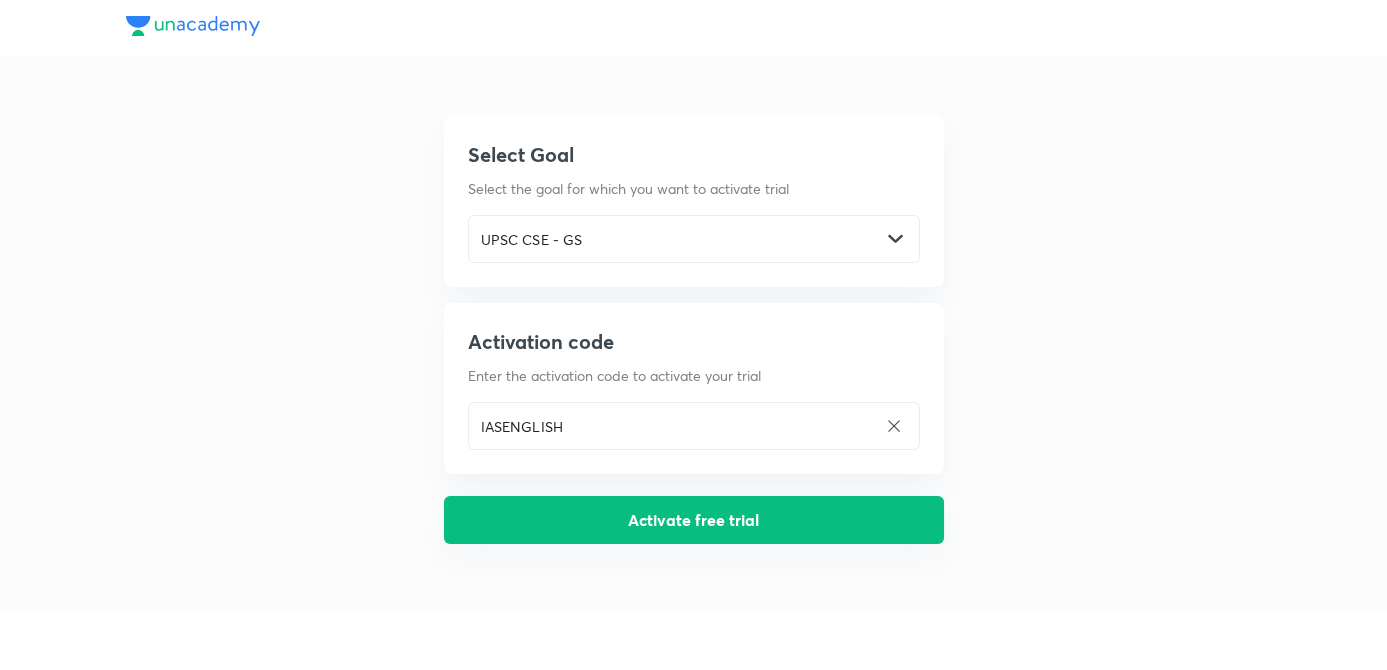 click on "Activate free trial" at bounding box center [694, 520] 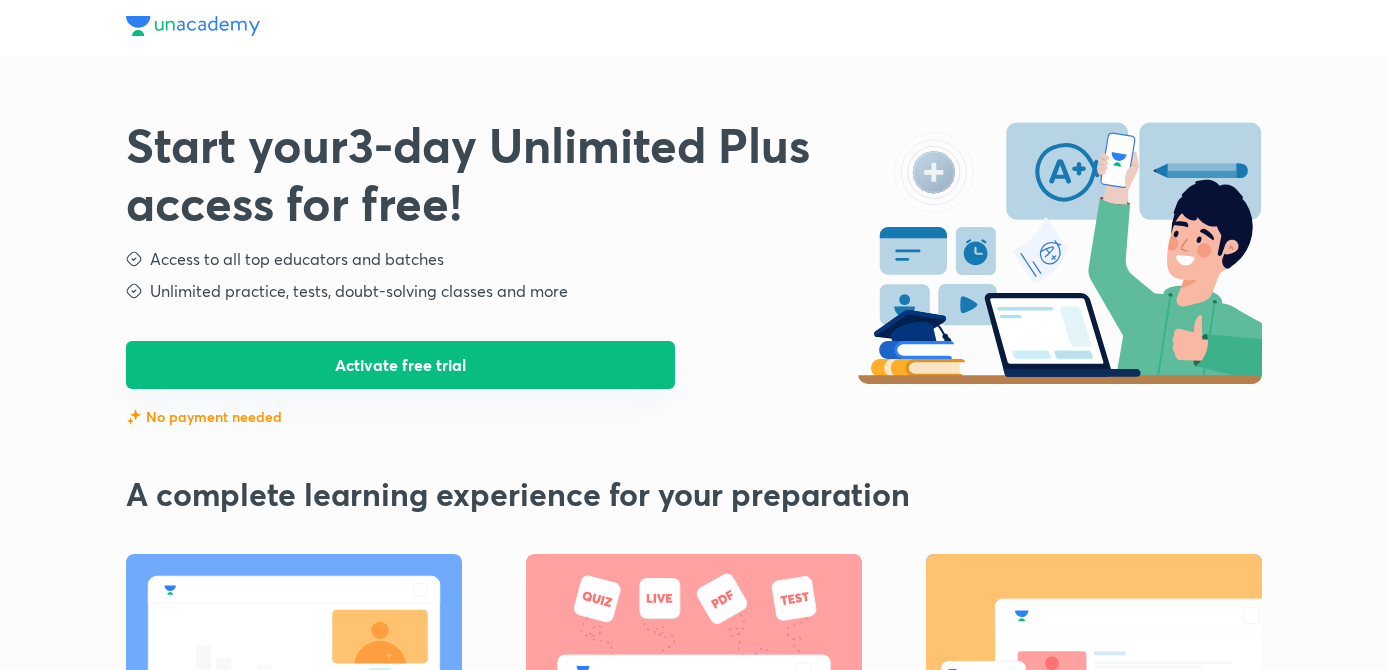 scroll, scrollTop: 0, scrollLeft: 0, axis: both 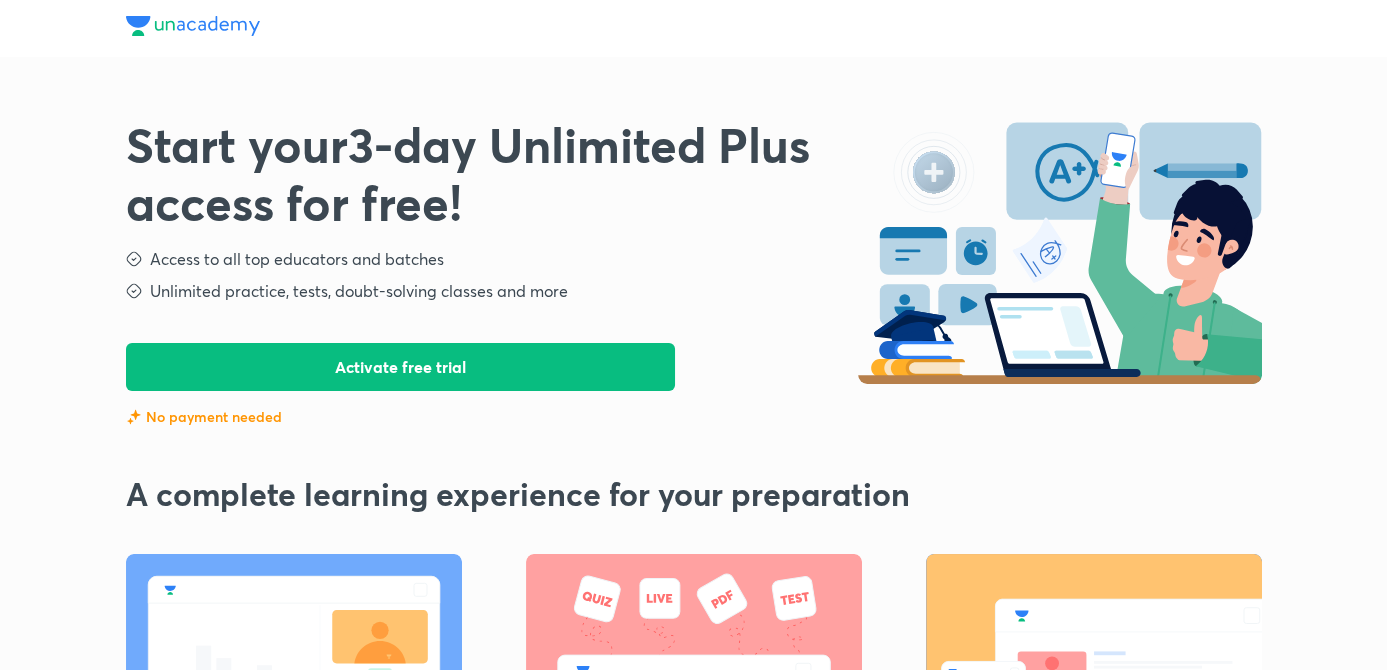 click on "Activate free trial" at bounding box center (401, 367) 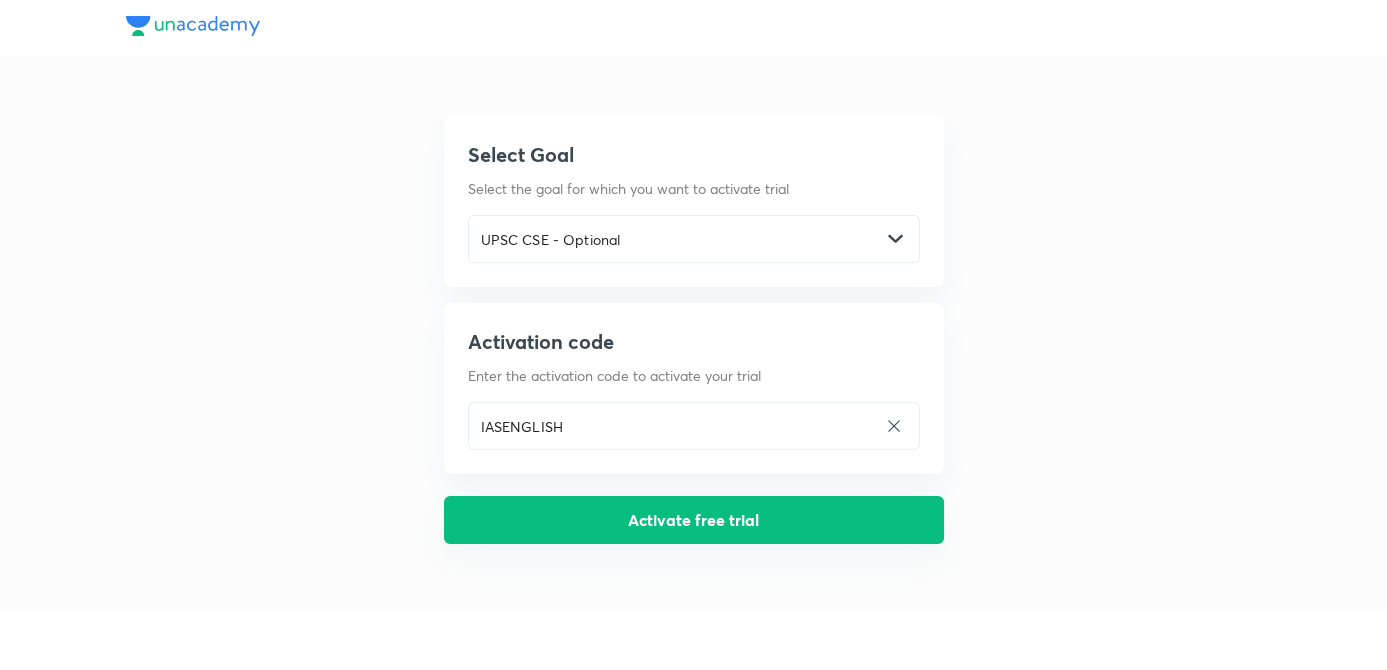 click on "Activate free trial" at bounding box center (694, 520) 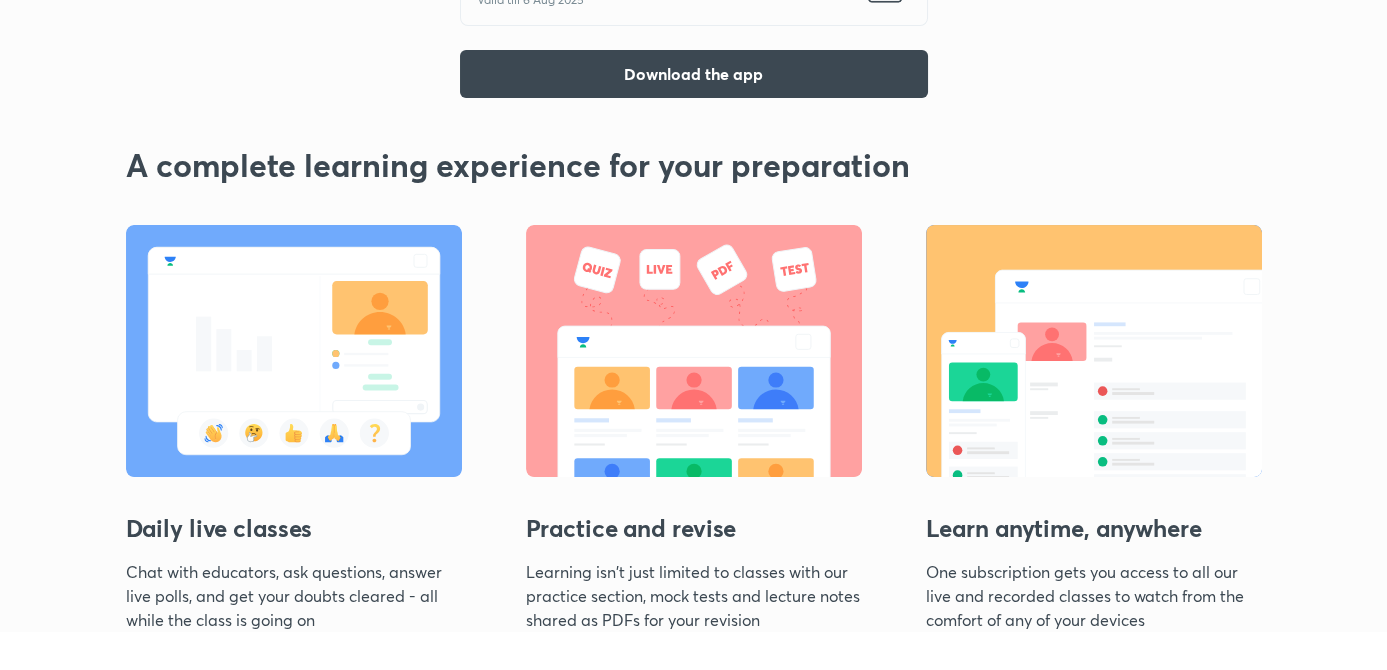 scroll, scrollTop: 0, scrollLeft: 0, axis: both 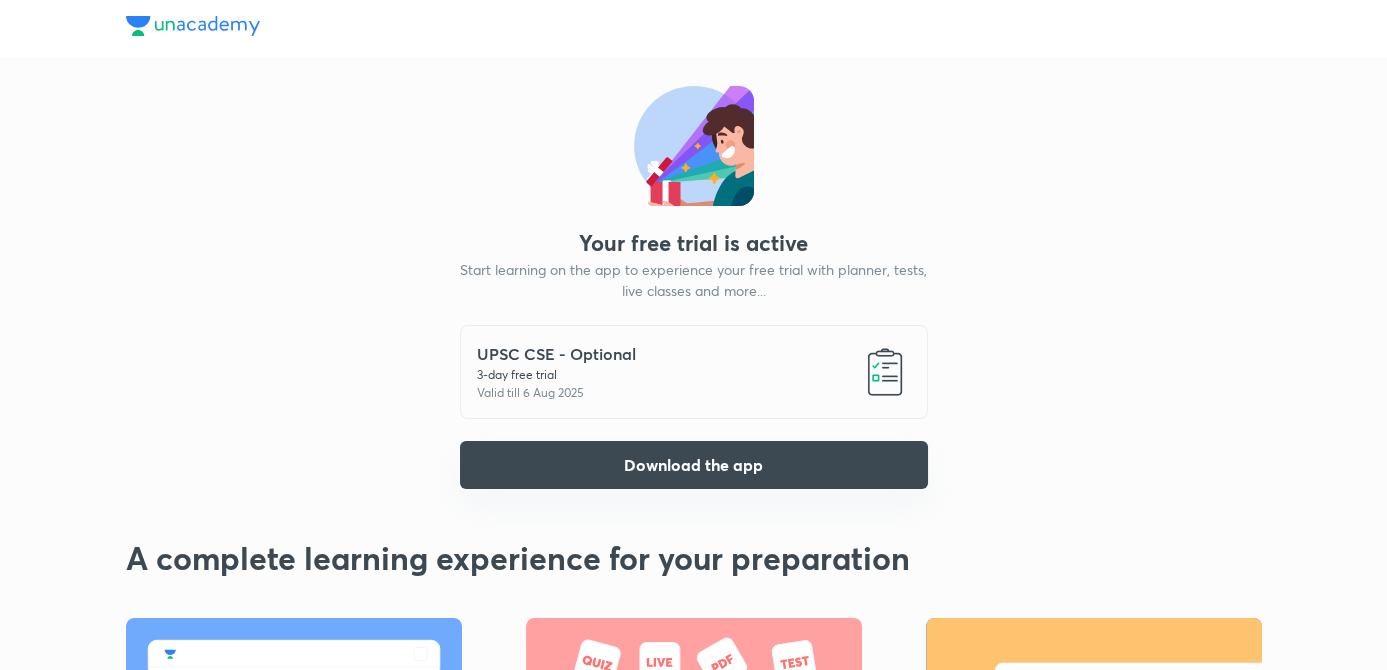 click on "Download the app" at bounding box center [694, 465] 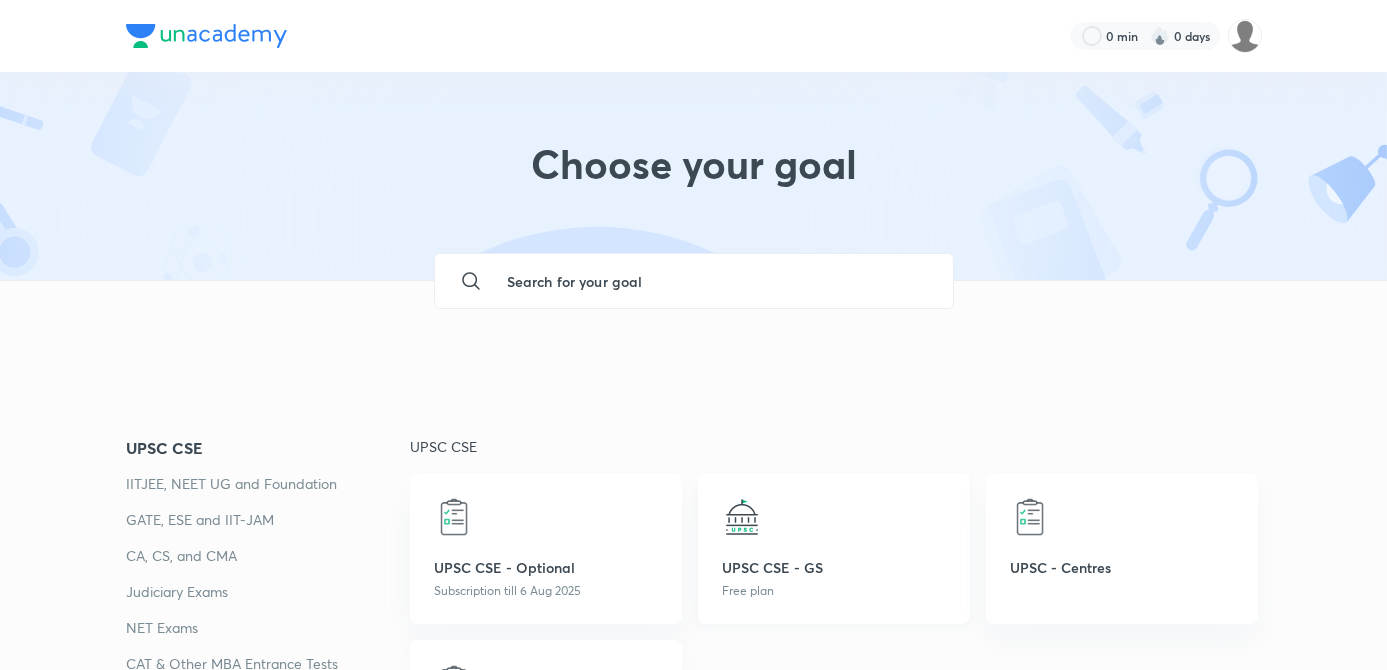 scroll, scrollTop: 0, scrollLeft: 0, axis: both 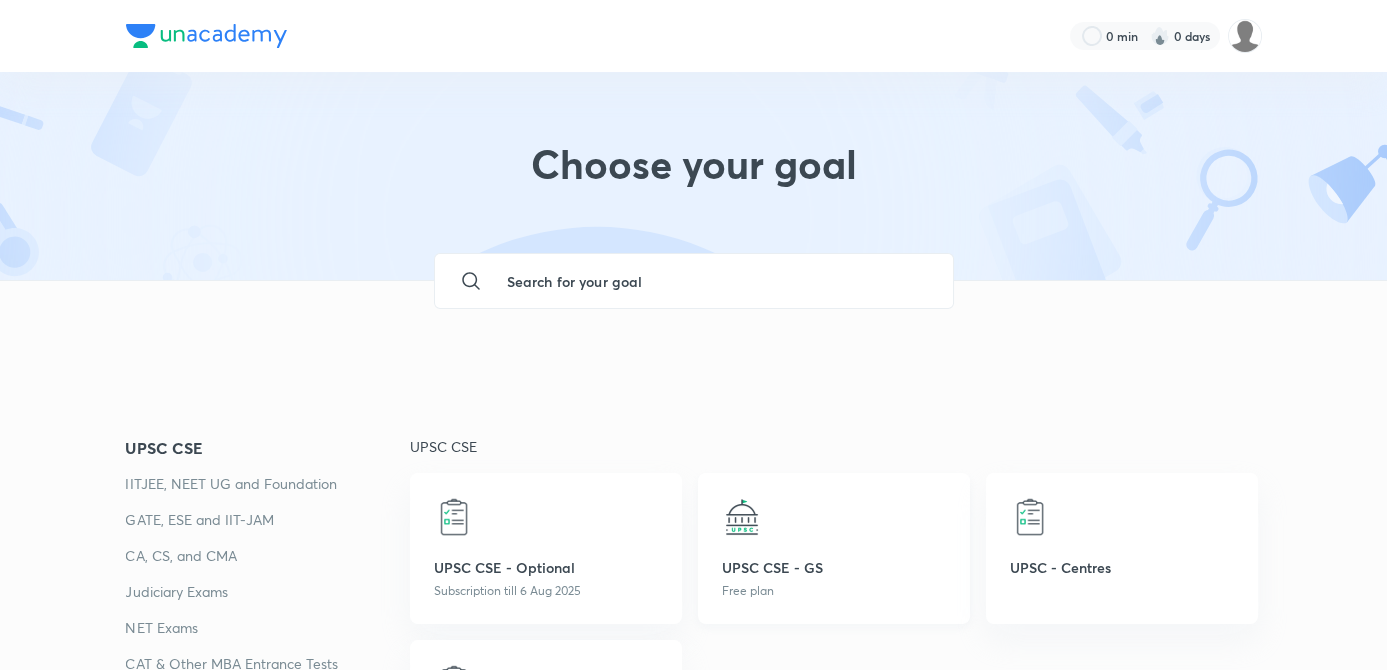click at bounding box center (742, 517) 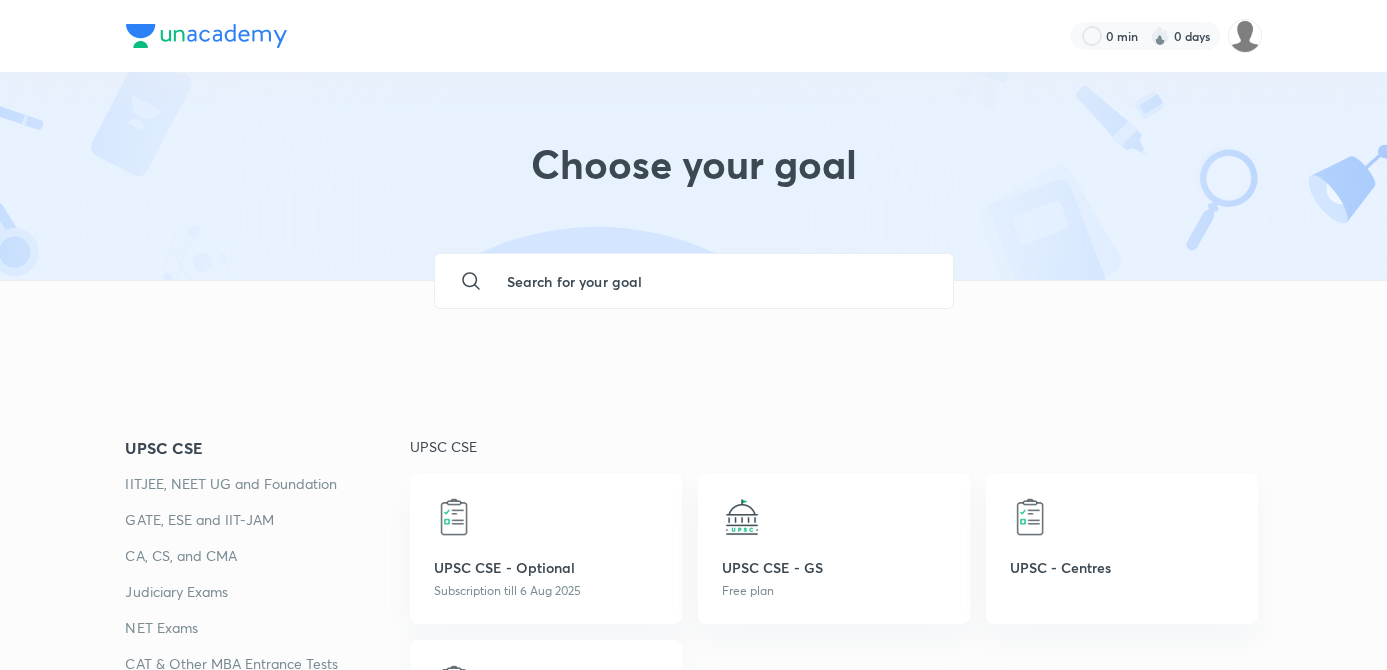 click at bounding box center (714, 281) 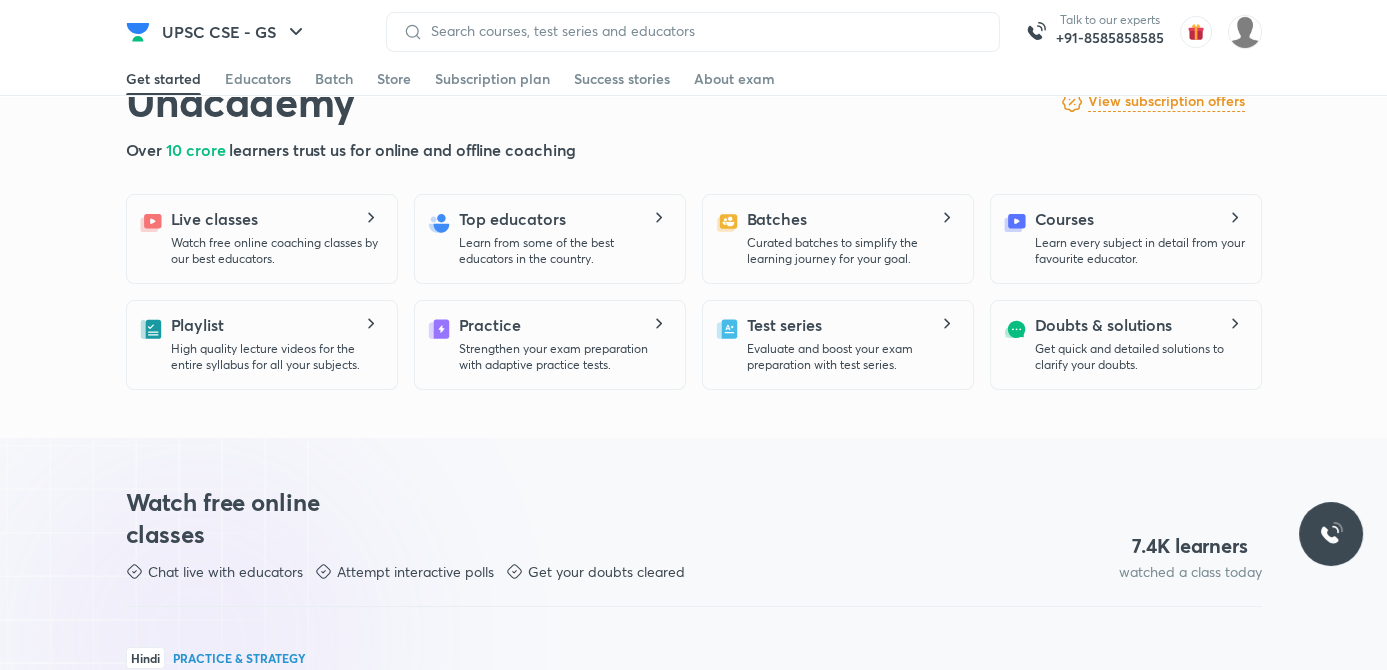 scroll, scrollTop: 0, scrollLeft: 0, axis: both 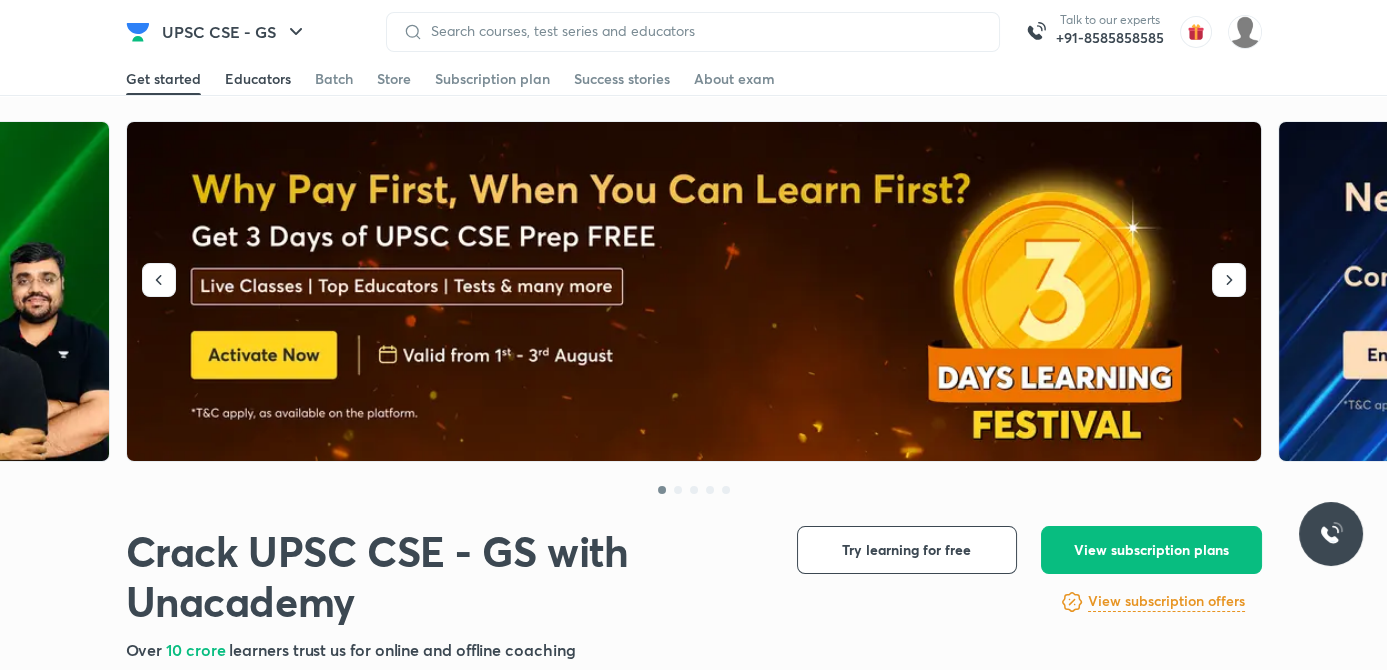 click on "Educators" at bounding box center (258, 79) 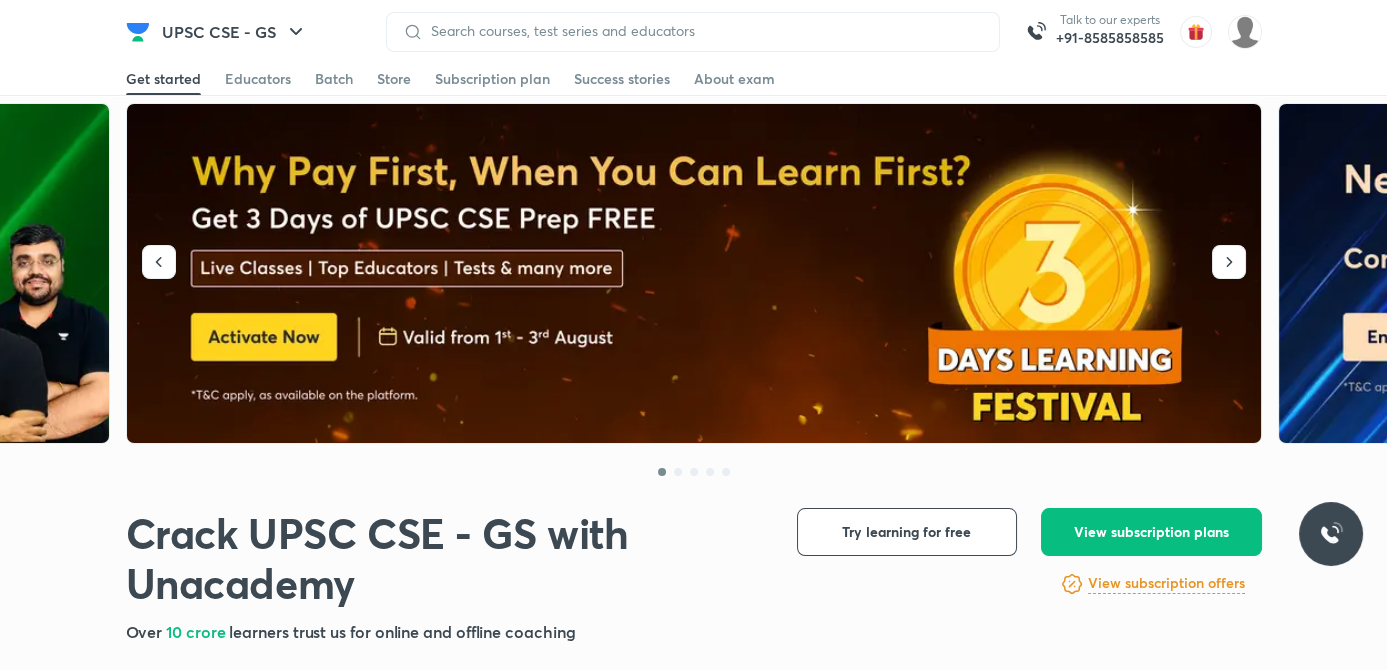 scroll, scrollTop: 0, scrollLeft: 0, axis: both 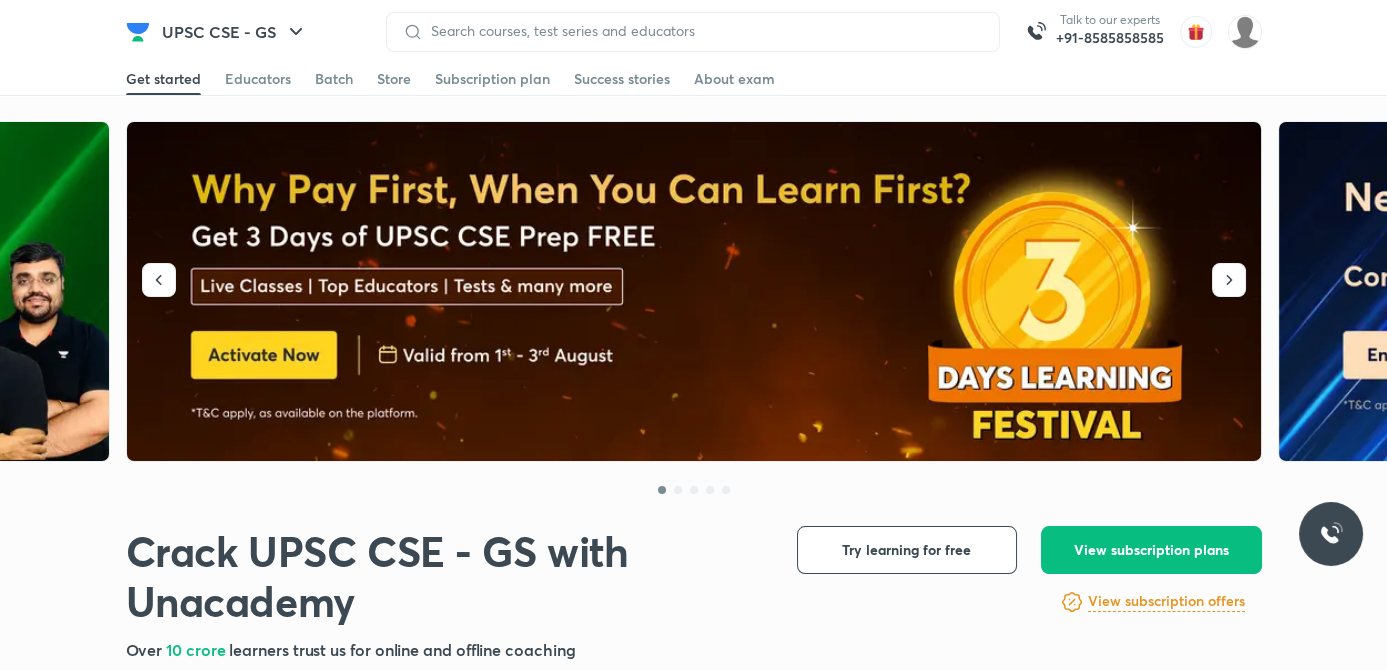 click at bounding box center (693, 32) 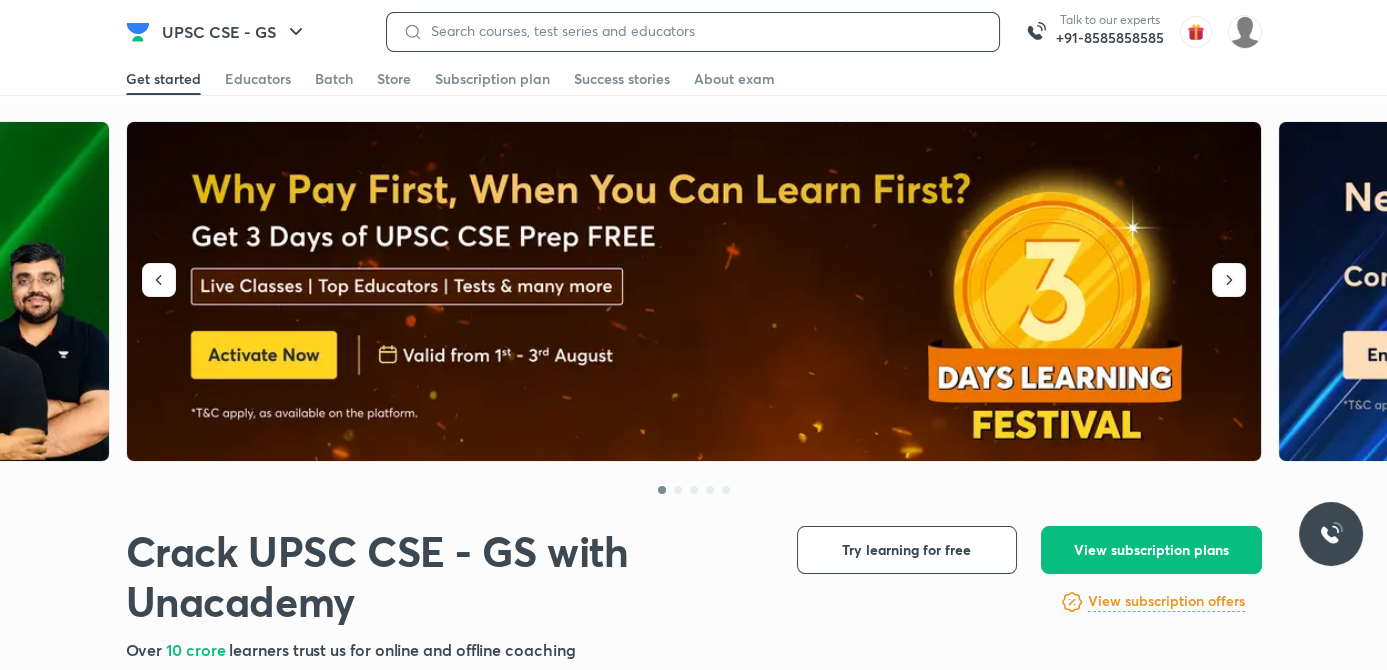 click at bounding box center [703, 31] 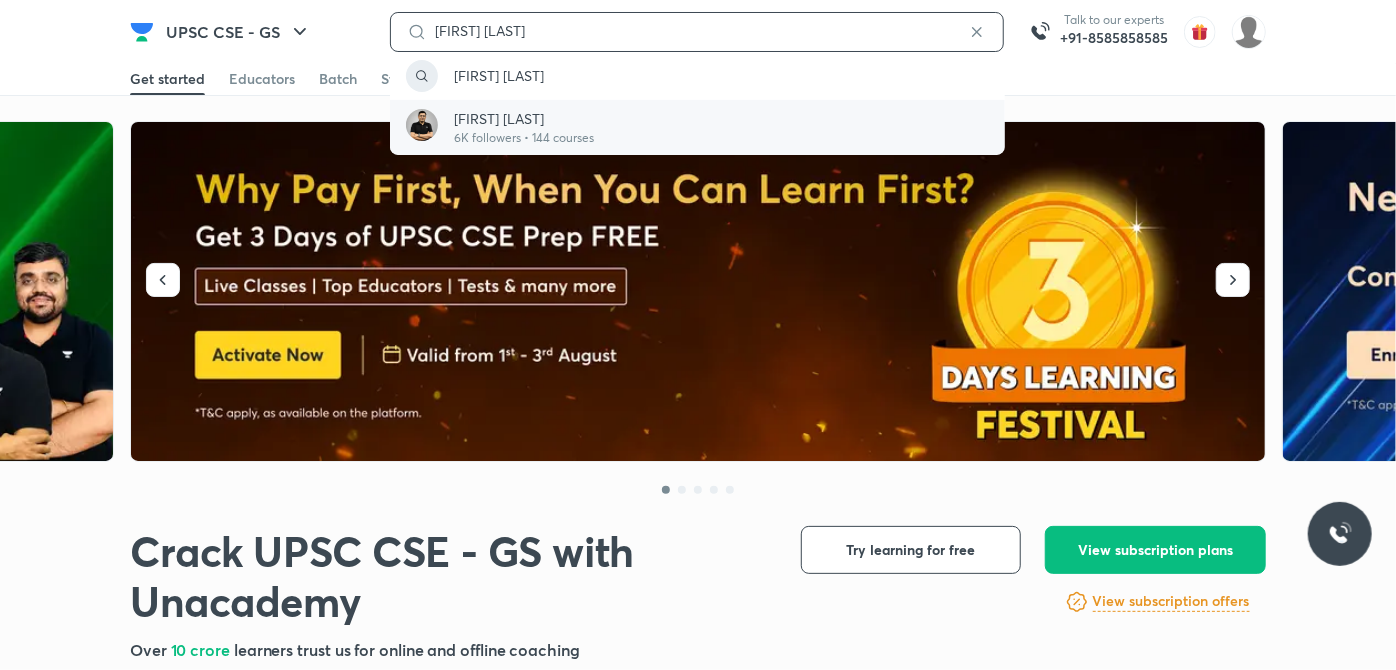 type on "mukesh kumar jha" 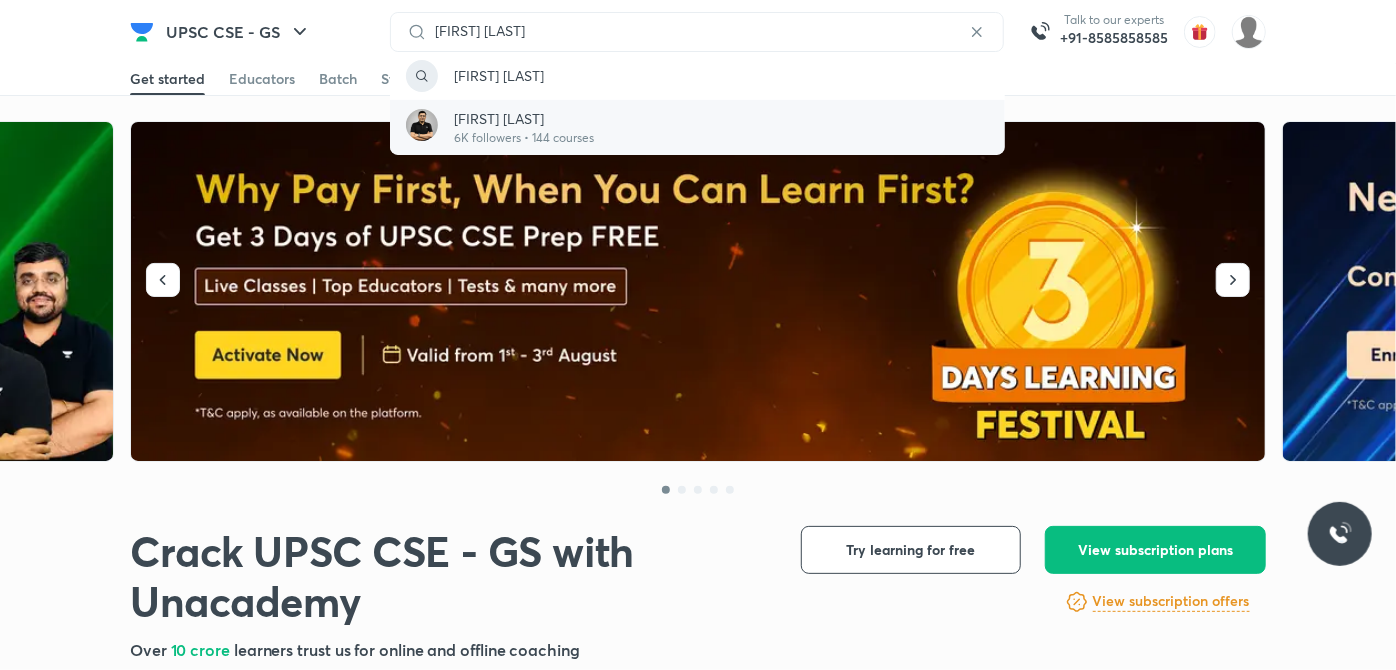 click on "6K followers • 144 courses" at bounding box center (524, 138) 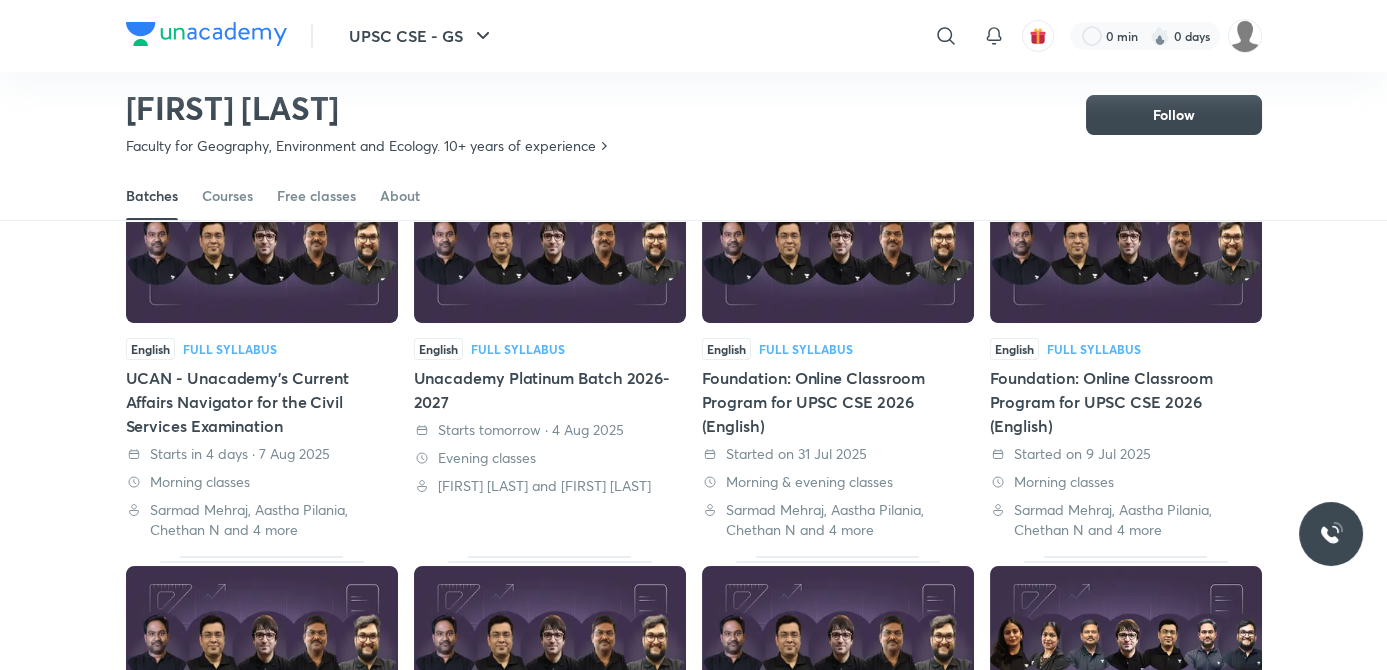 scroll, scrollTop: 87, scrollLeft: 0, axis: vertical 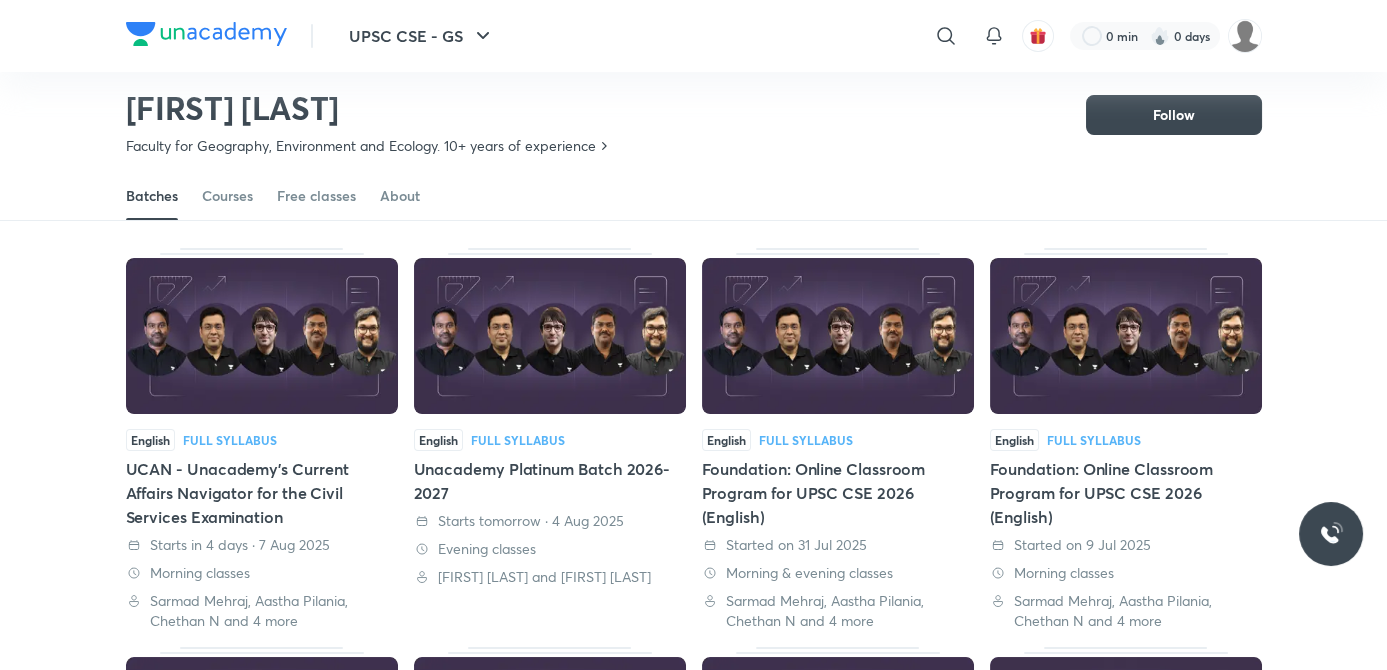 click at bounding box center [550, 336] 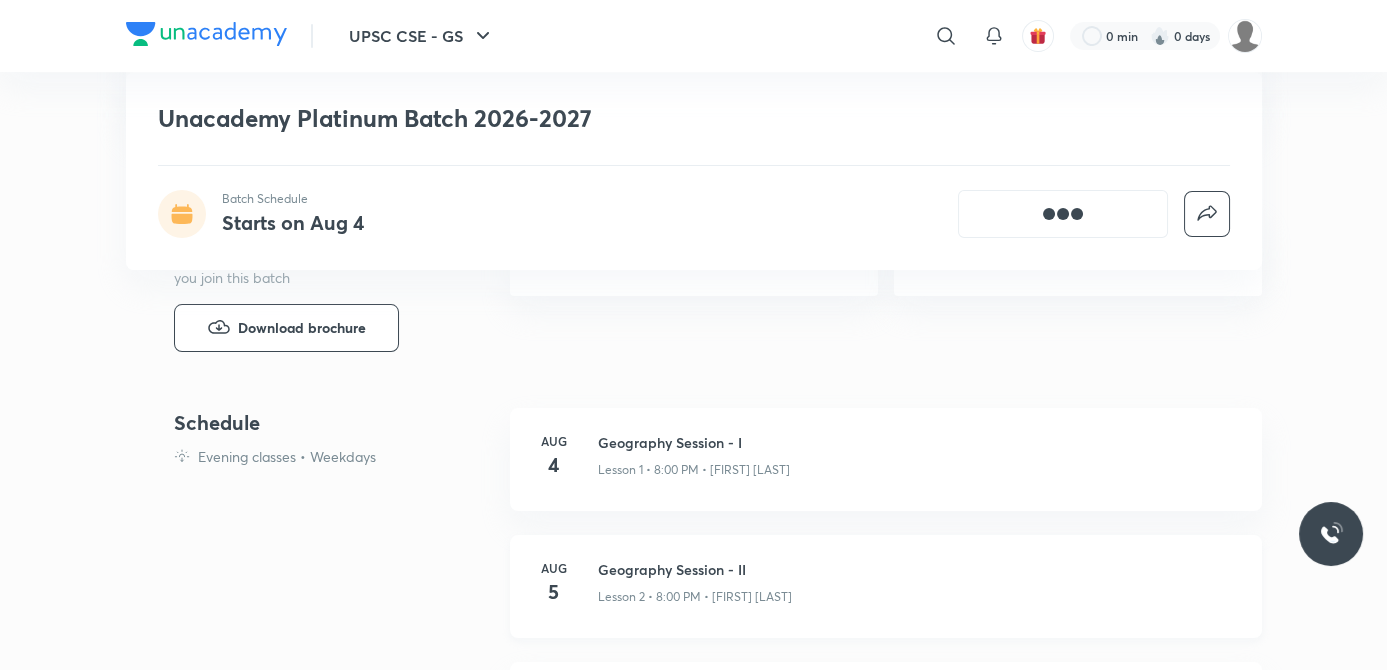 scroll, scrollTop: 545, scrollLeft: 0, axis: vertical 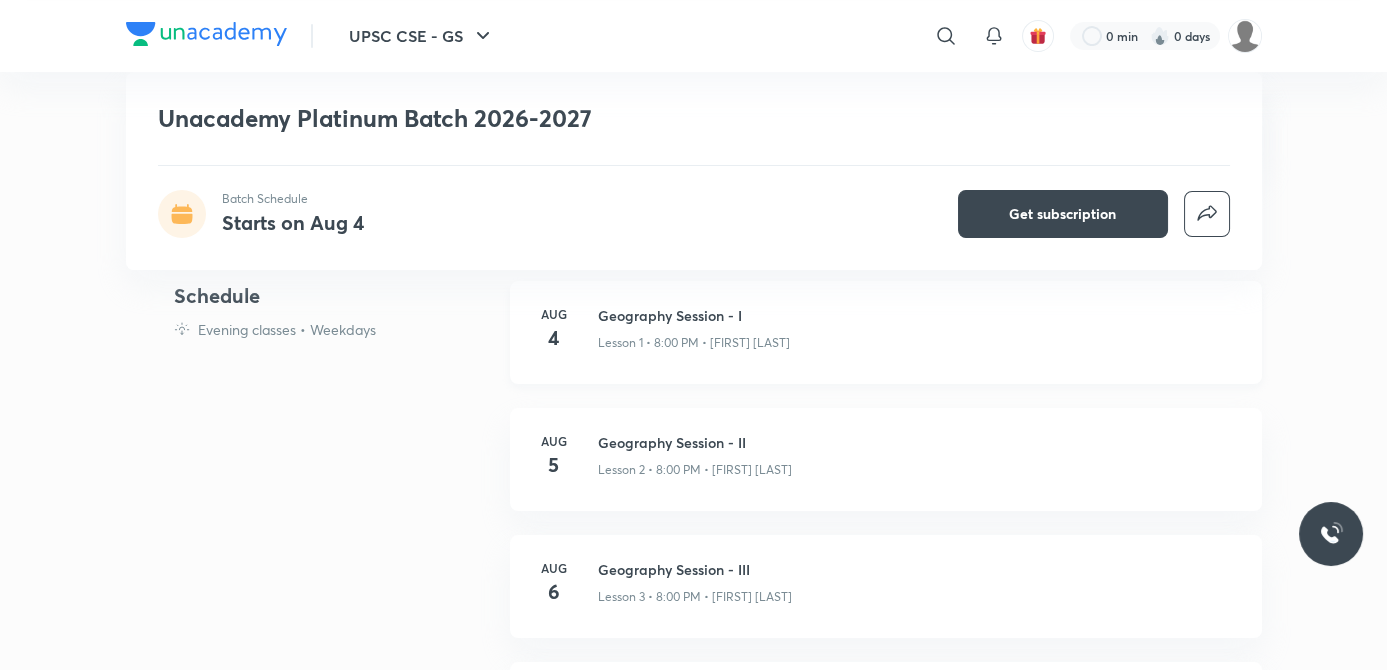 click on "Aug 4 Geography Session - I Lesson 1  •  8:00 PM   •  Mukesh Kumar Jha" at bounding box center [886, 332] 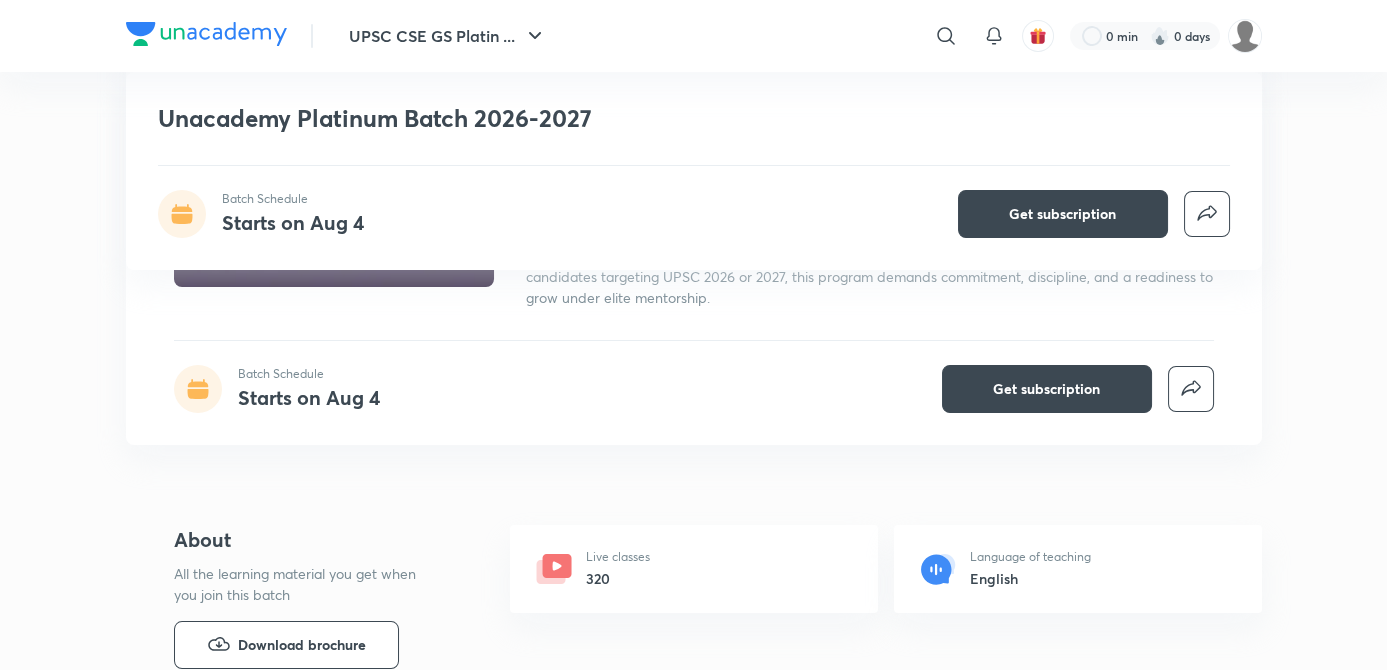scroll, scrollTop: 90, scrollLeft: 0, axis: vertical 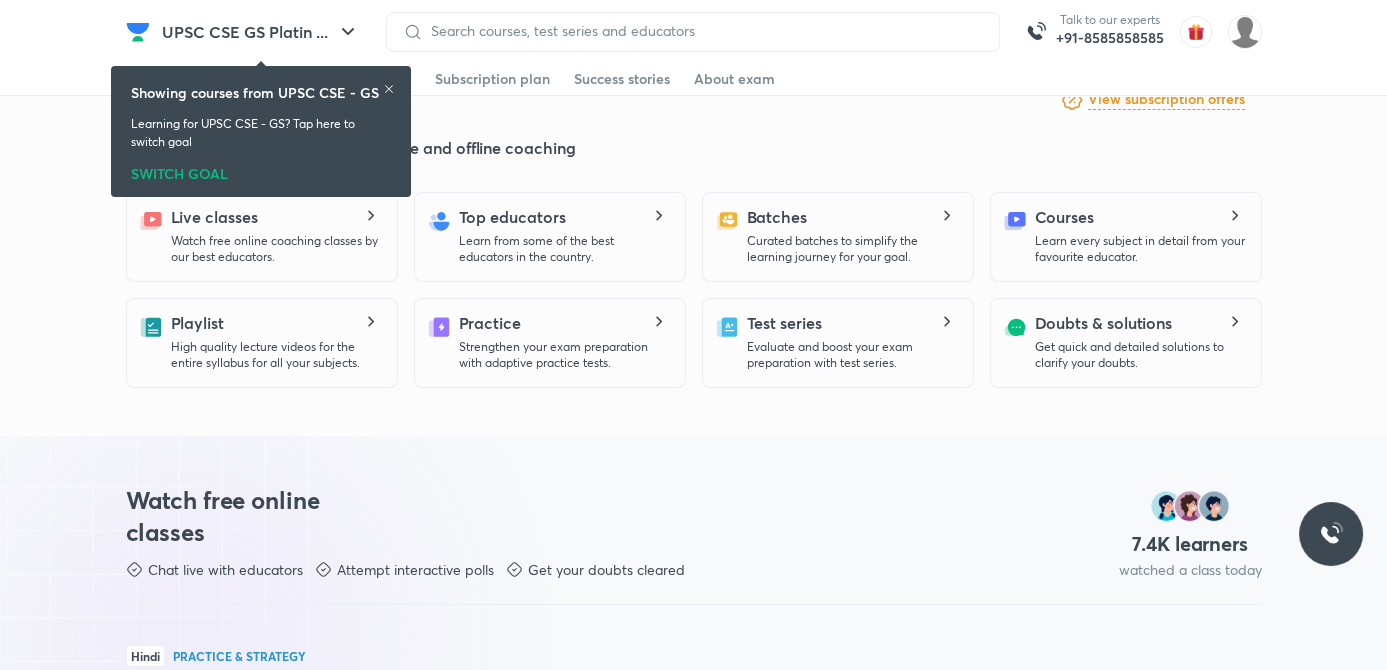 click on "Learning for UPSC CSE - GS? Tap here to switch goal" at bounding box center (261, 133) 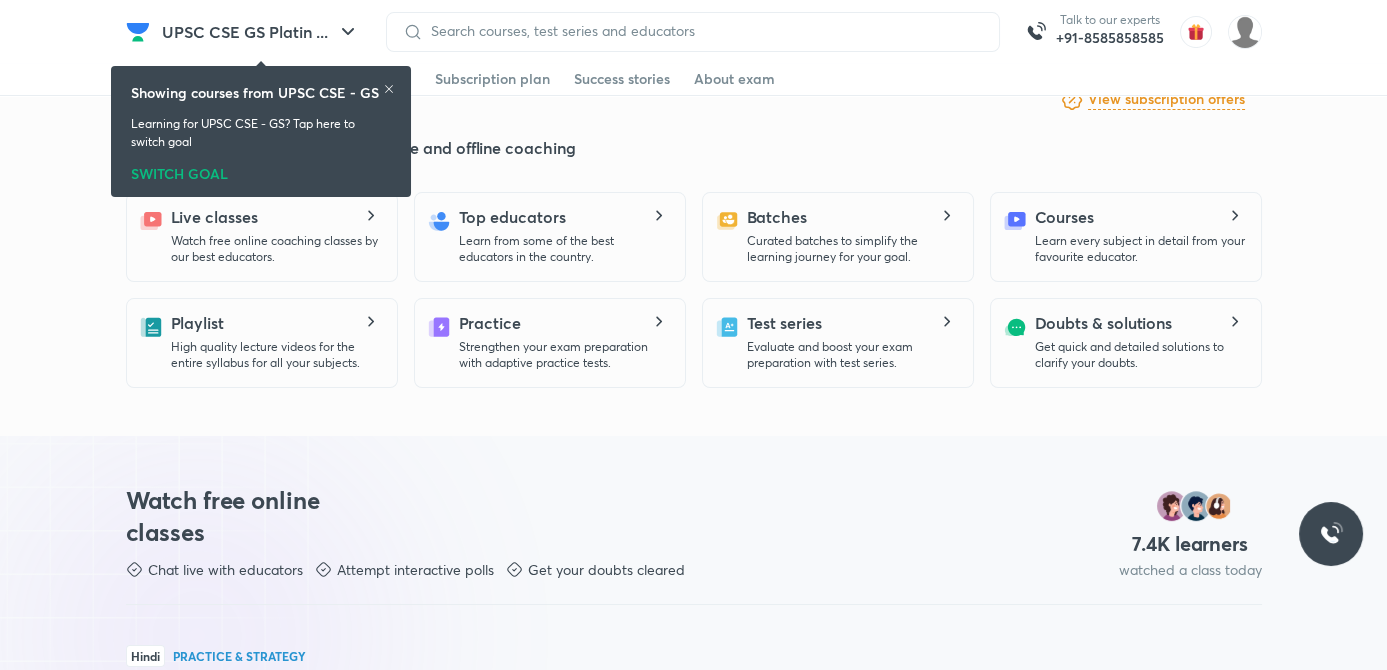 click on "SWITCH GOAL" at bounding box center (261, 170) 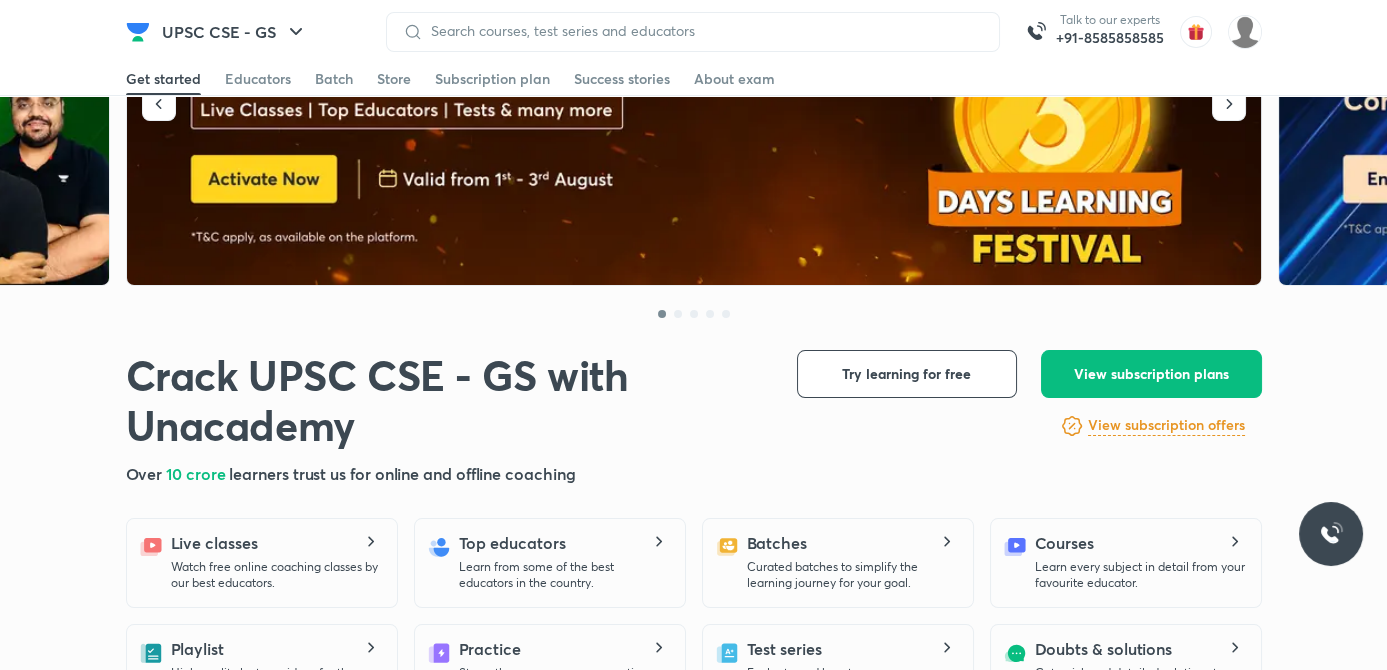 scroll, scrollTop: 363, scrollLeft: 0, axis: vertical 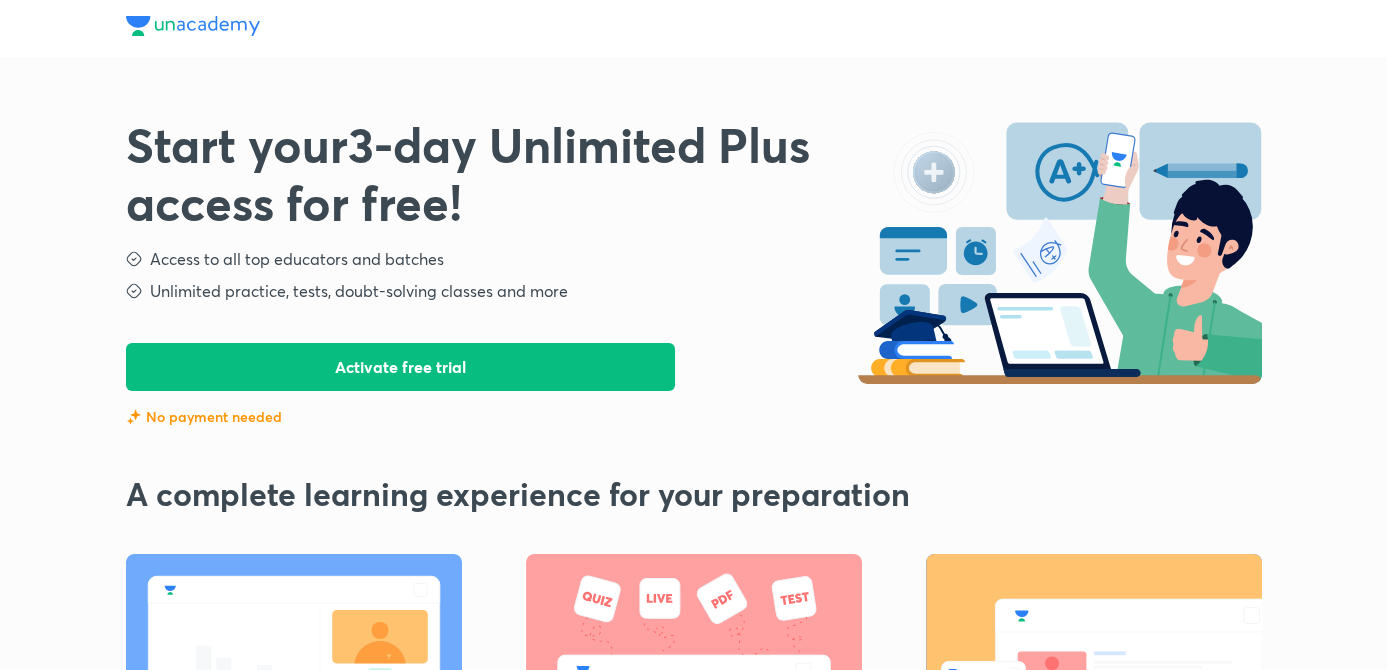 click on "No payment needed" at bounding box center [214, 417] 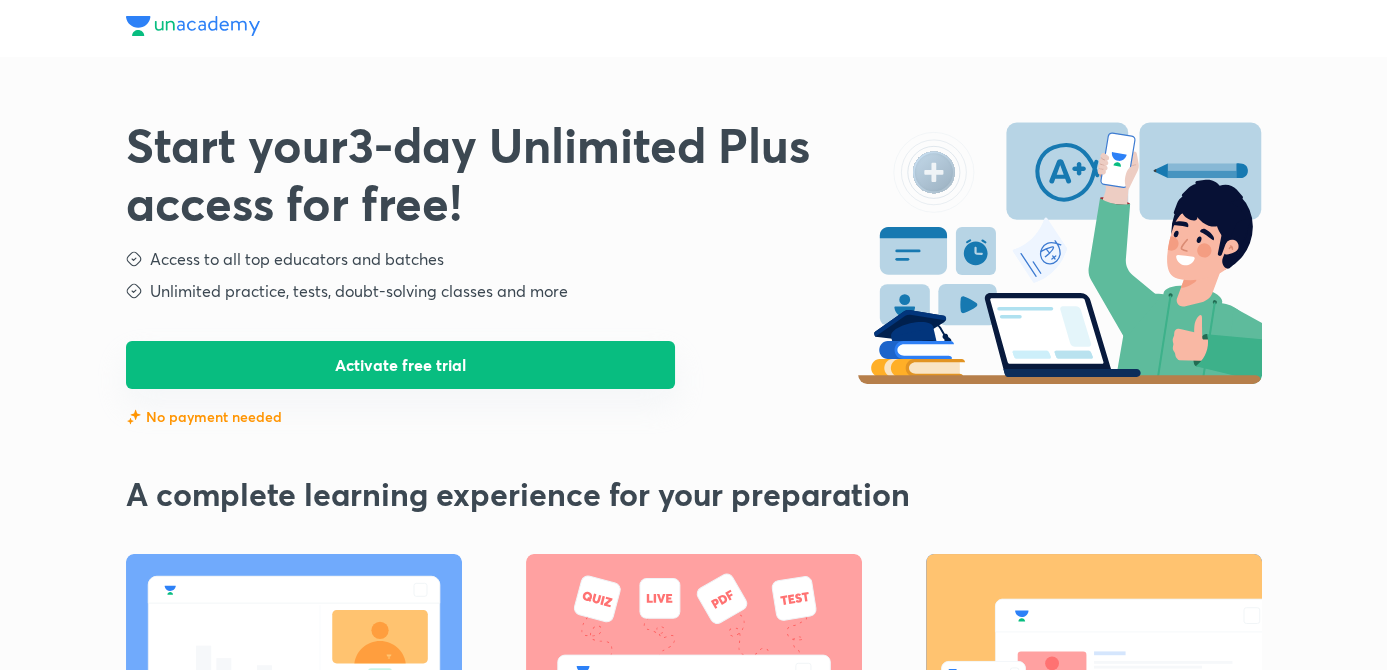 click on "Activate free trial" at bounding box center (401, 365) 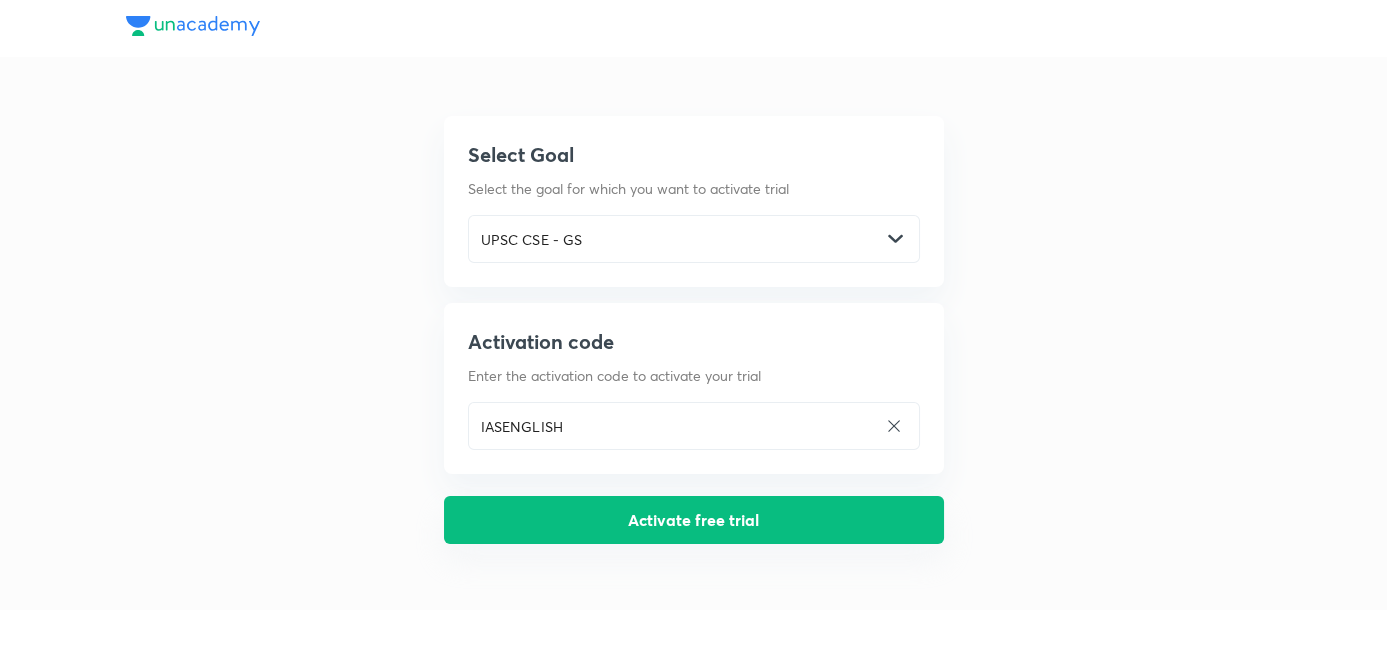 click on "Activate free trial" at bounding box center (694, 520) 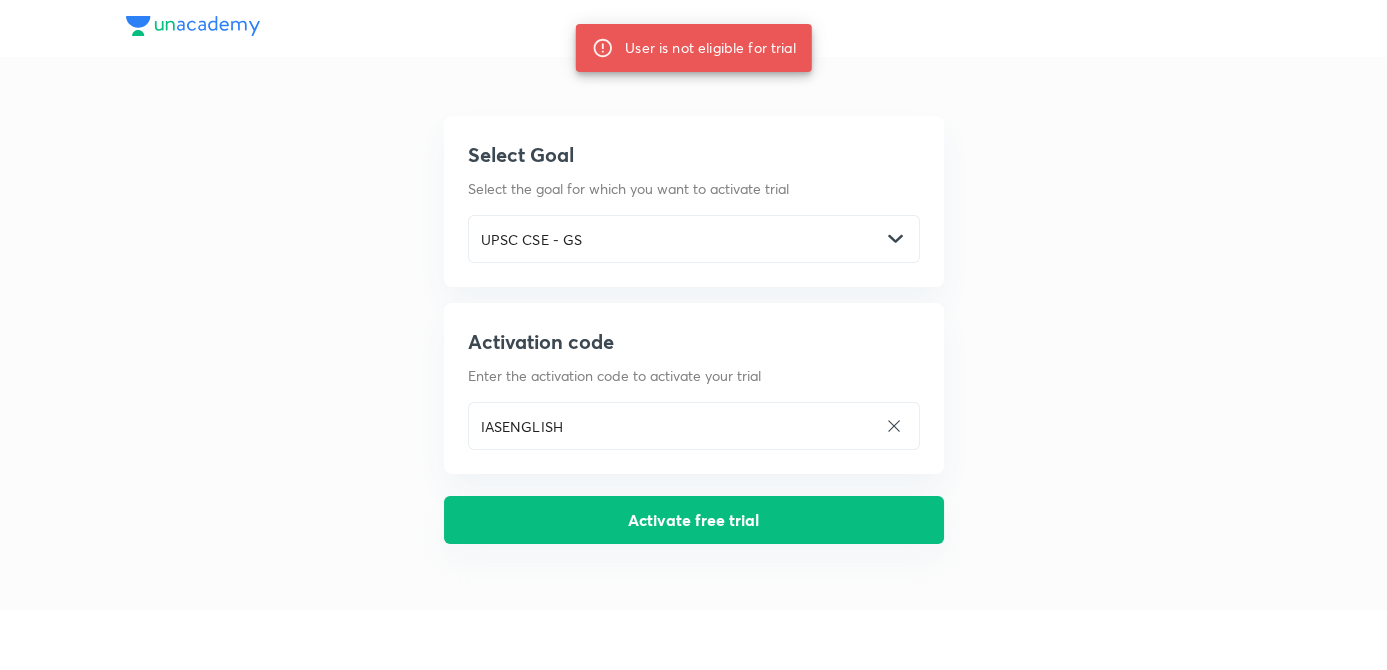 click on "Activate free trial" at bounding box center [694, 520] 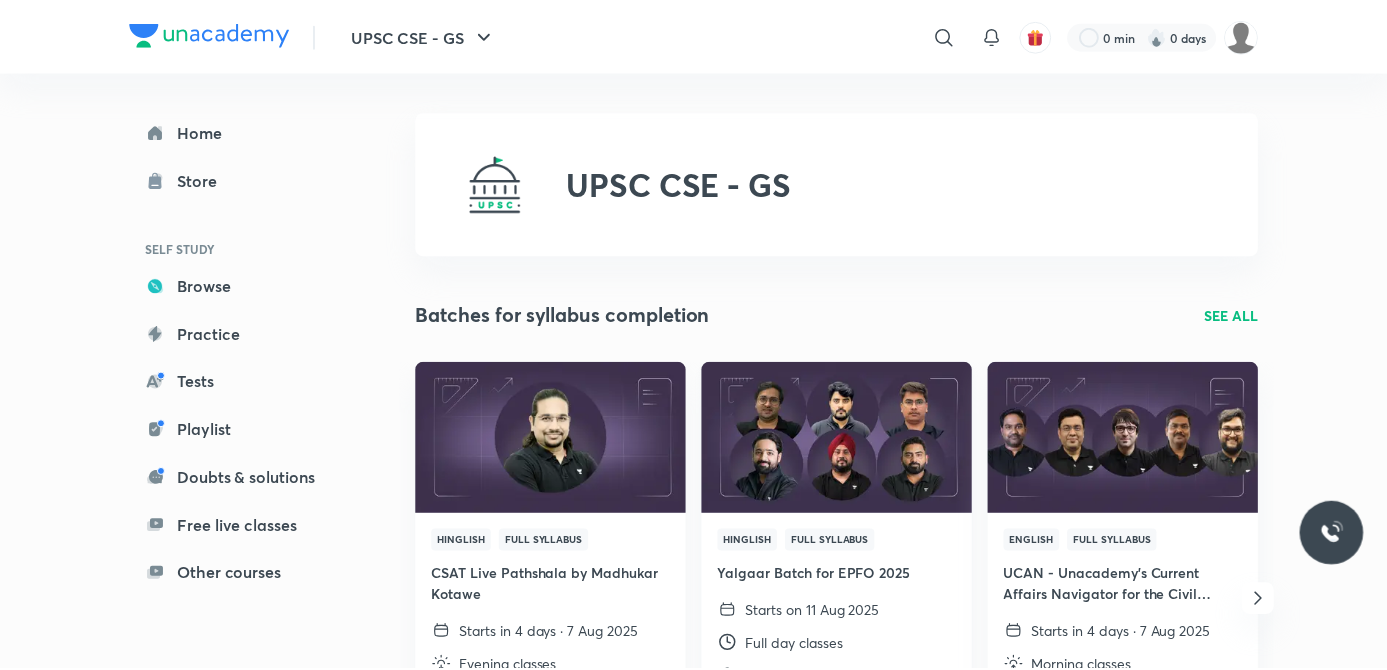 scroll, scrollTop: 0, scrollLeft: 0, axis: both 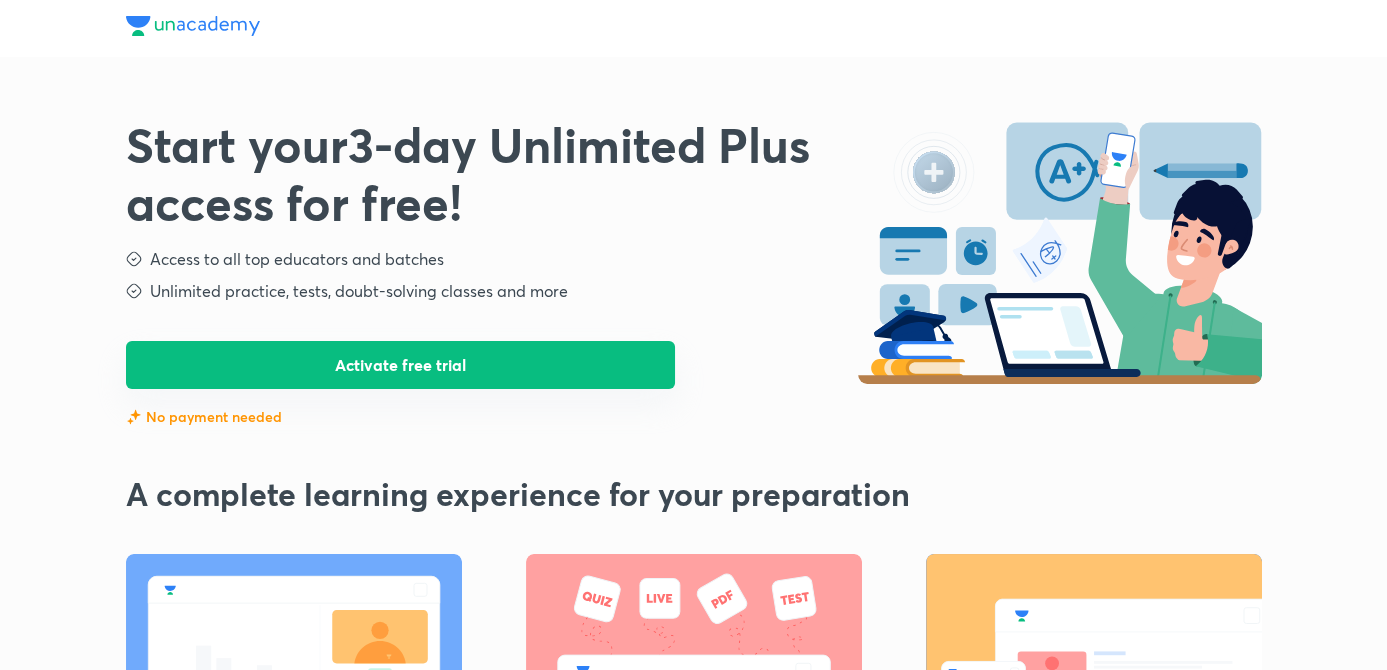 click on "Activate free trial" at bounding box center [401, 365] 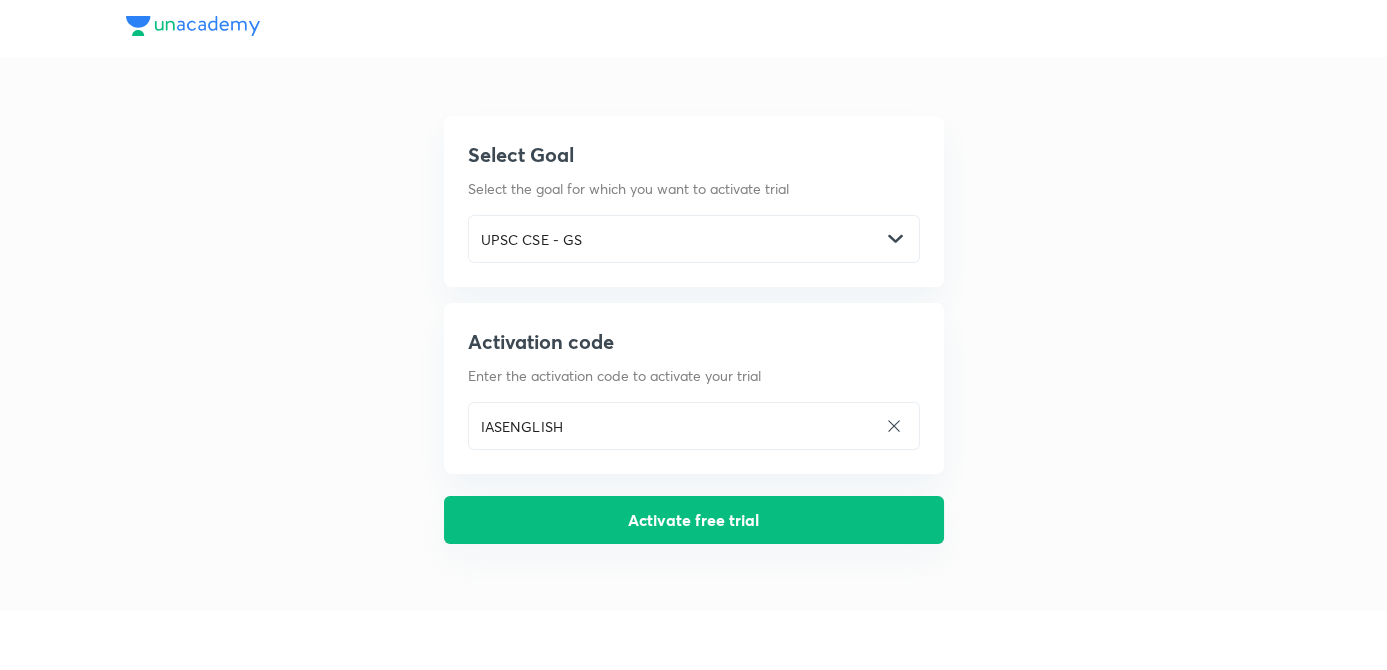 click on "Activate free trial" at bounding box center (694, 520) 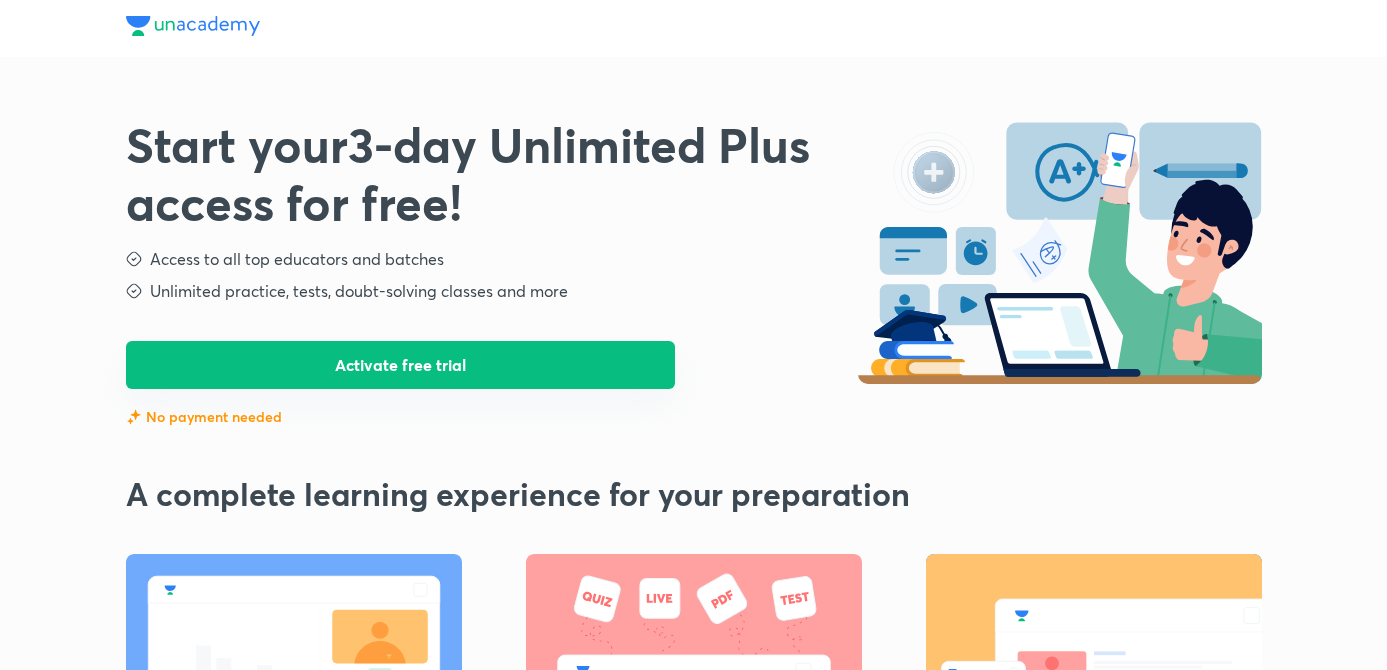 scroll, scrollTop: 0, scrollLeft: 0, axis: both 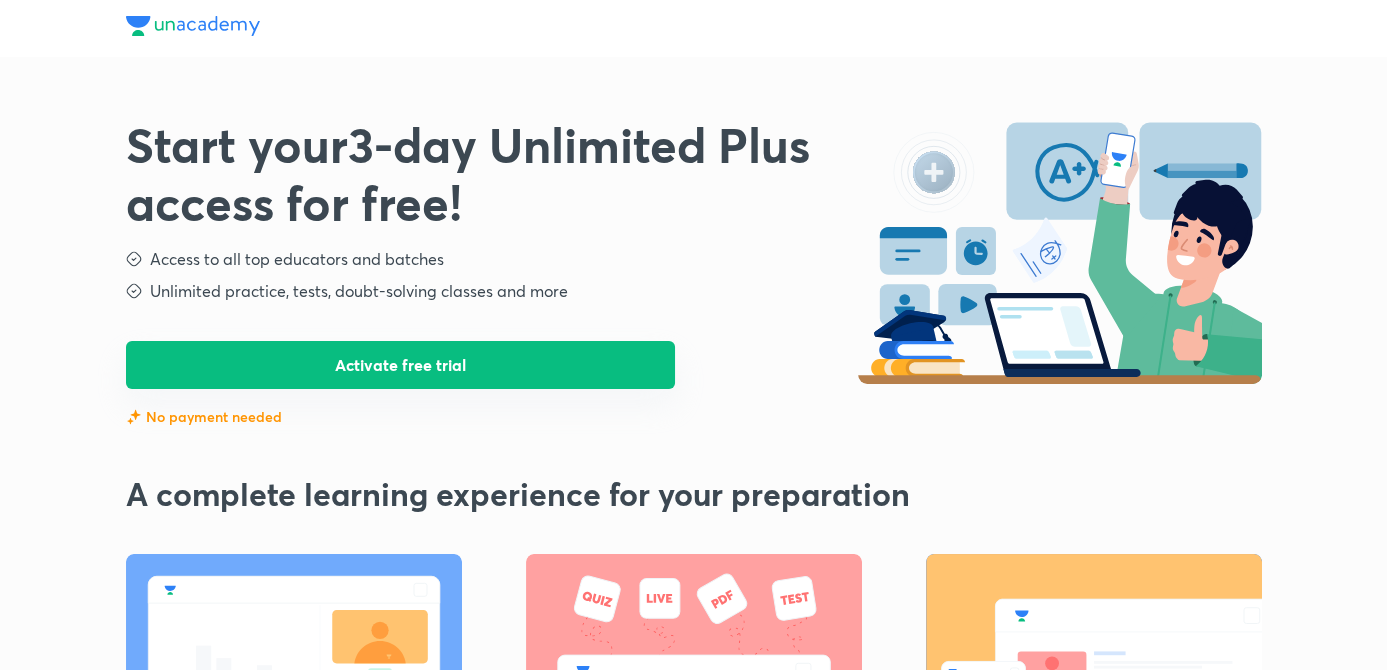 click on "Activate free trial" at bounding box center (401, 365) 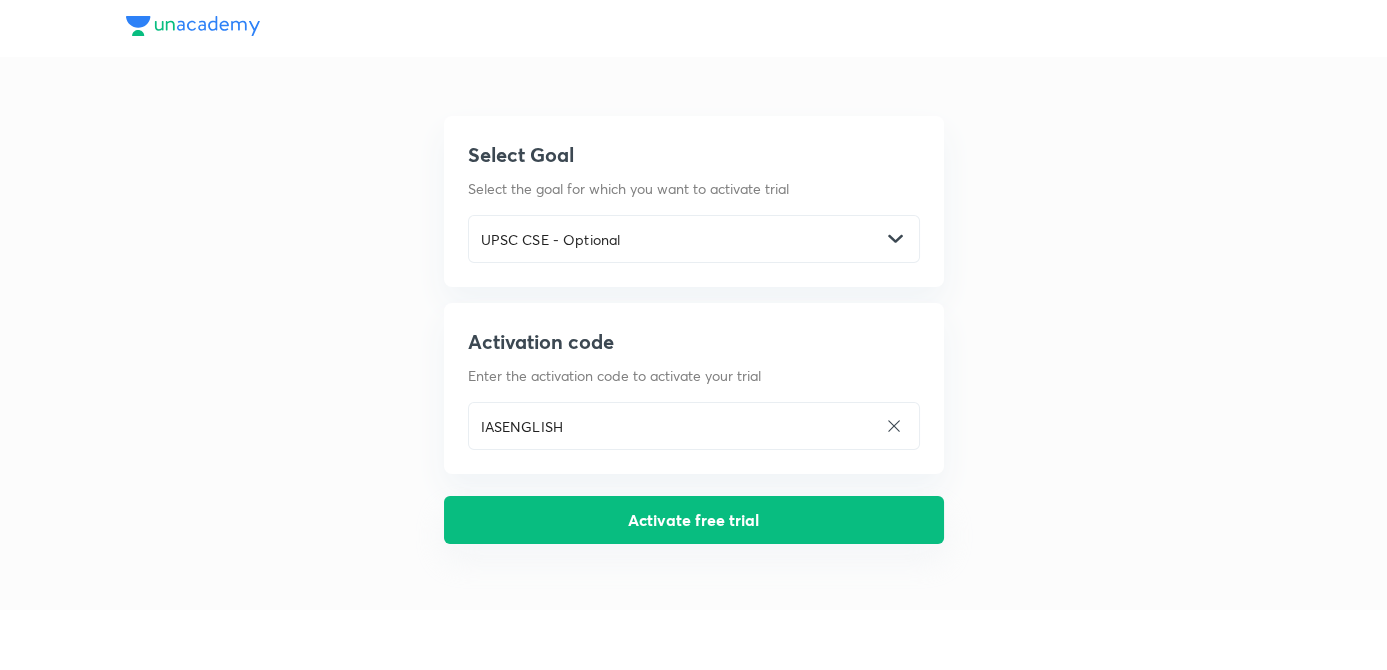click on "Activate free trial" at bounding box center [694, 520] 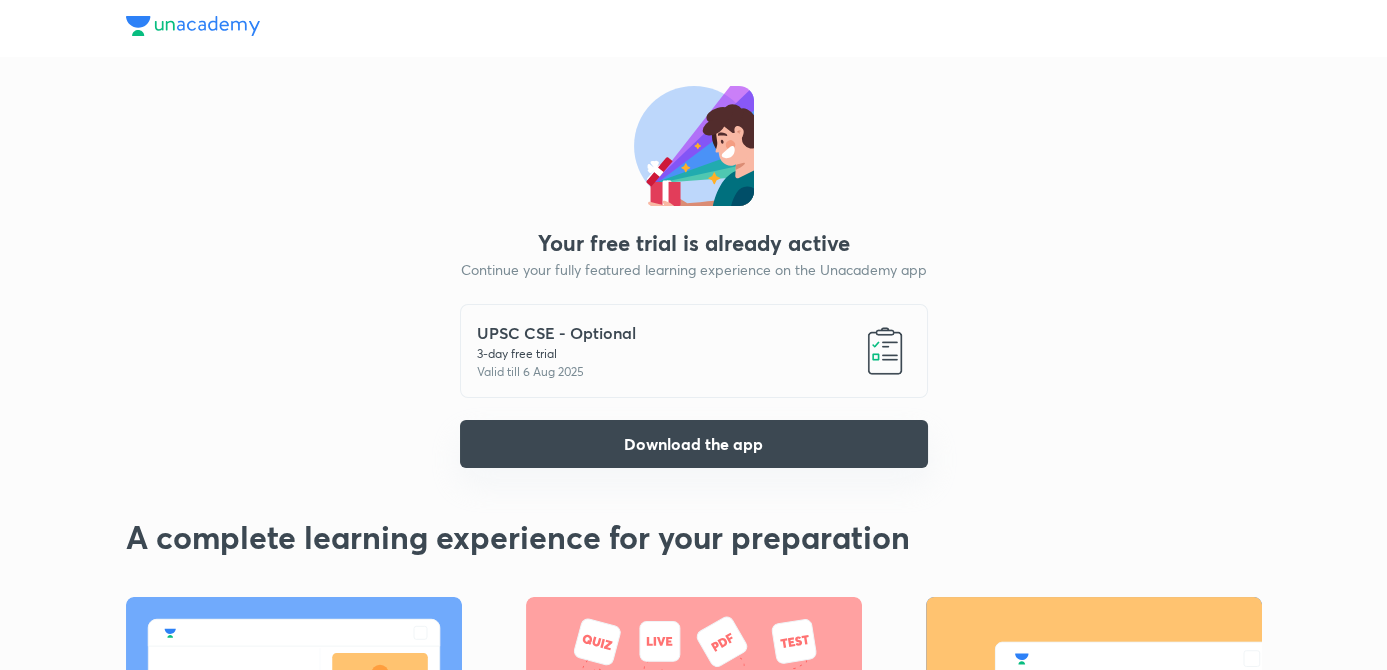 click on "Download the app" at bounding box center [694, 444] 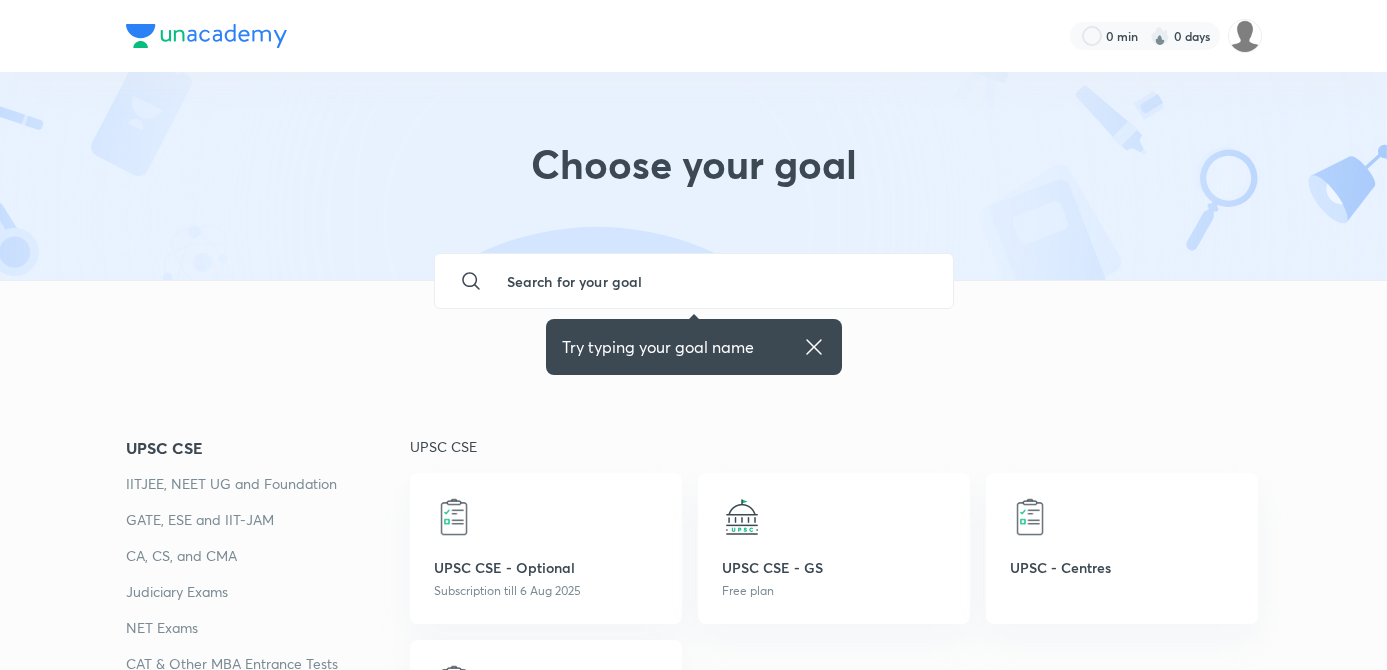 scroll, scrollTop: 0, scrollLeft: 0, axis: both 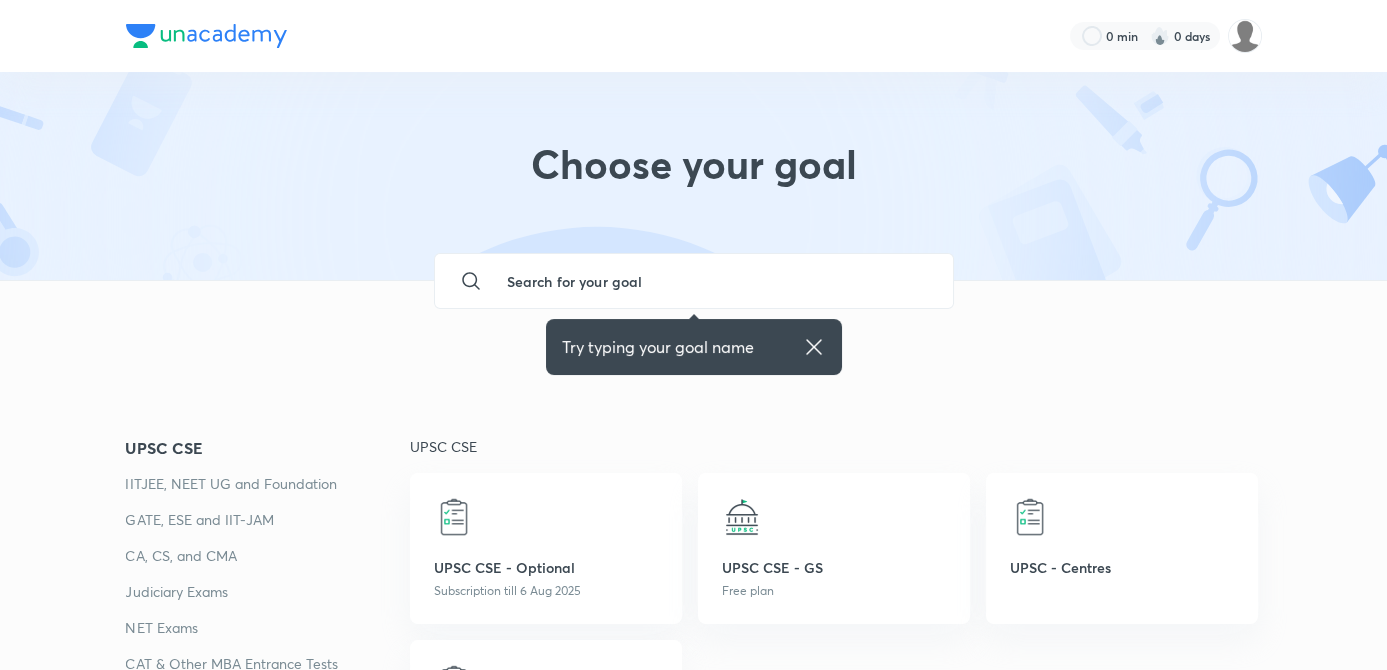 click on "Try typing your goal name" at bounding box center [694, 347] 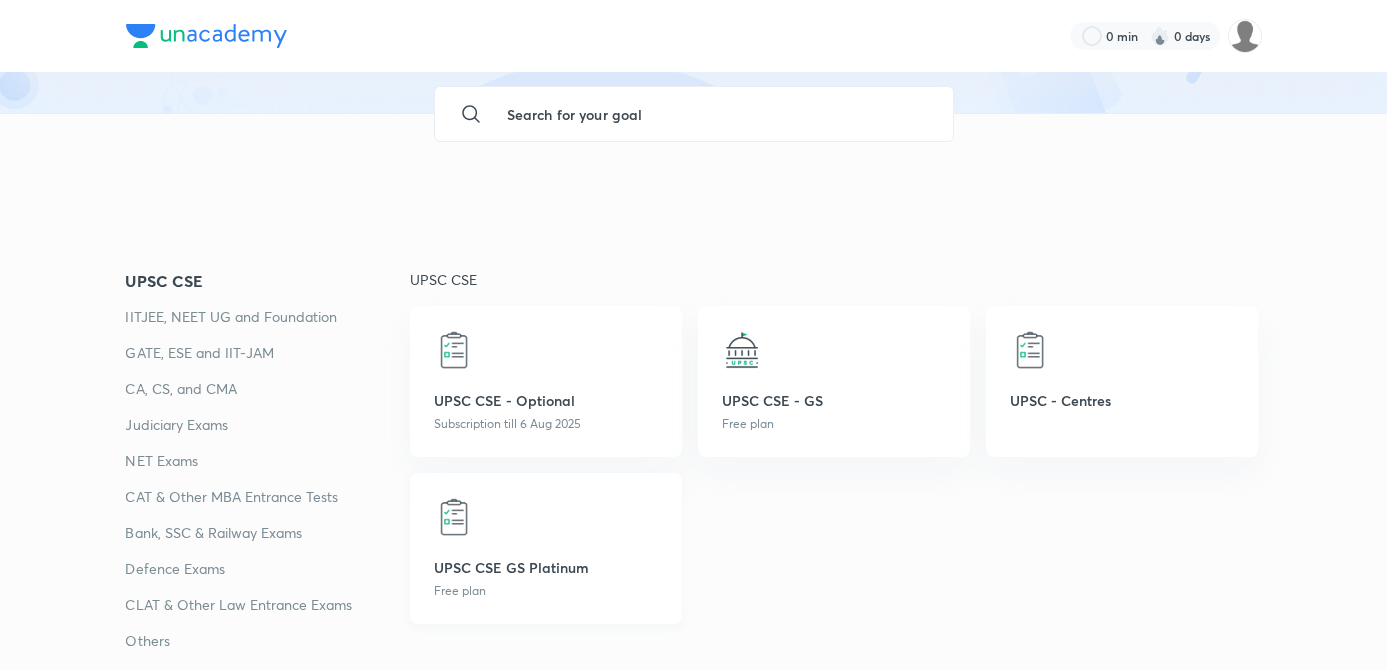 scroll, scrollTop: 181, scrollLeft: 0, axis: vertical 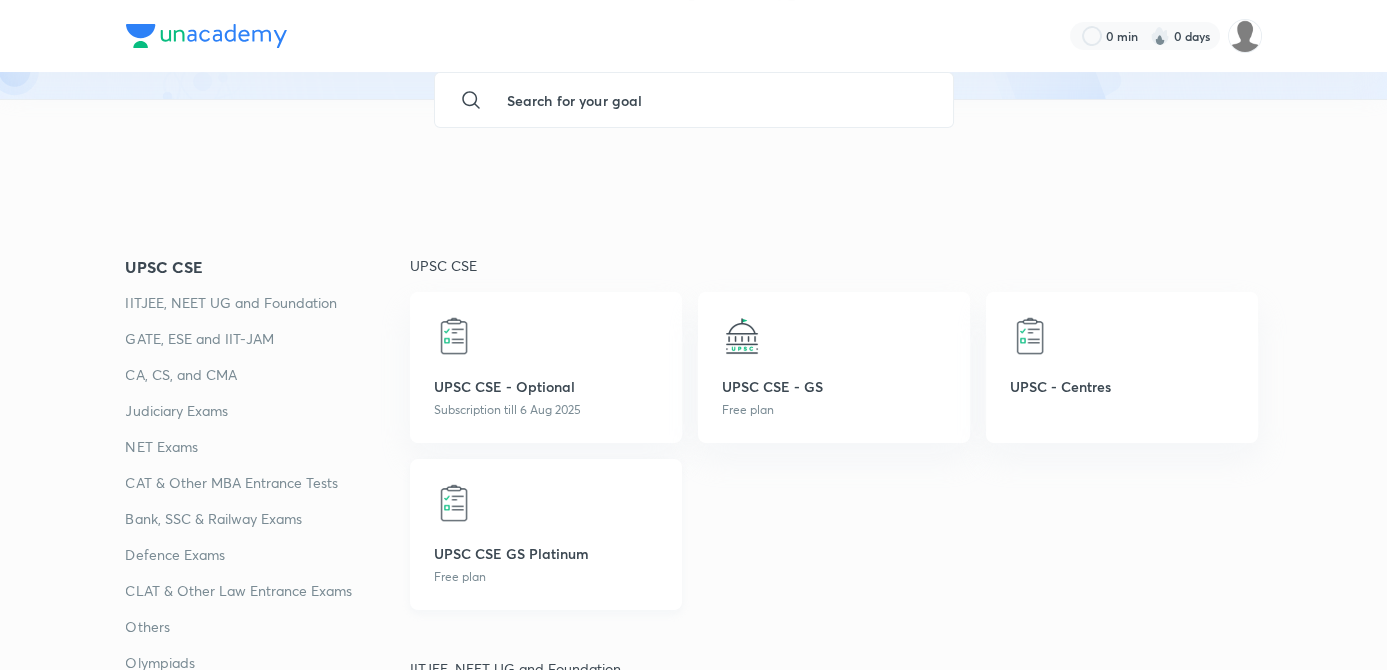 click at bounding box center [454, 503] 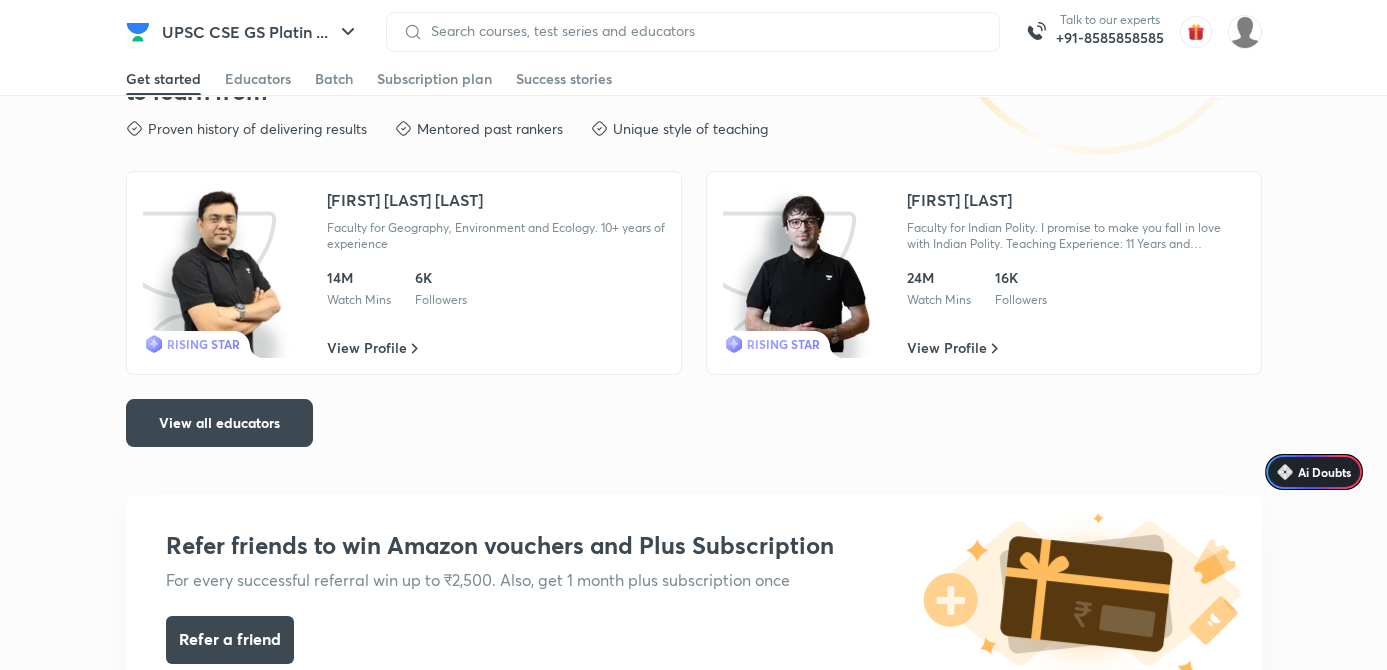 scroll, scrollTop: 545, scrollLeft: 0, axis: vertical 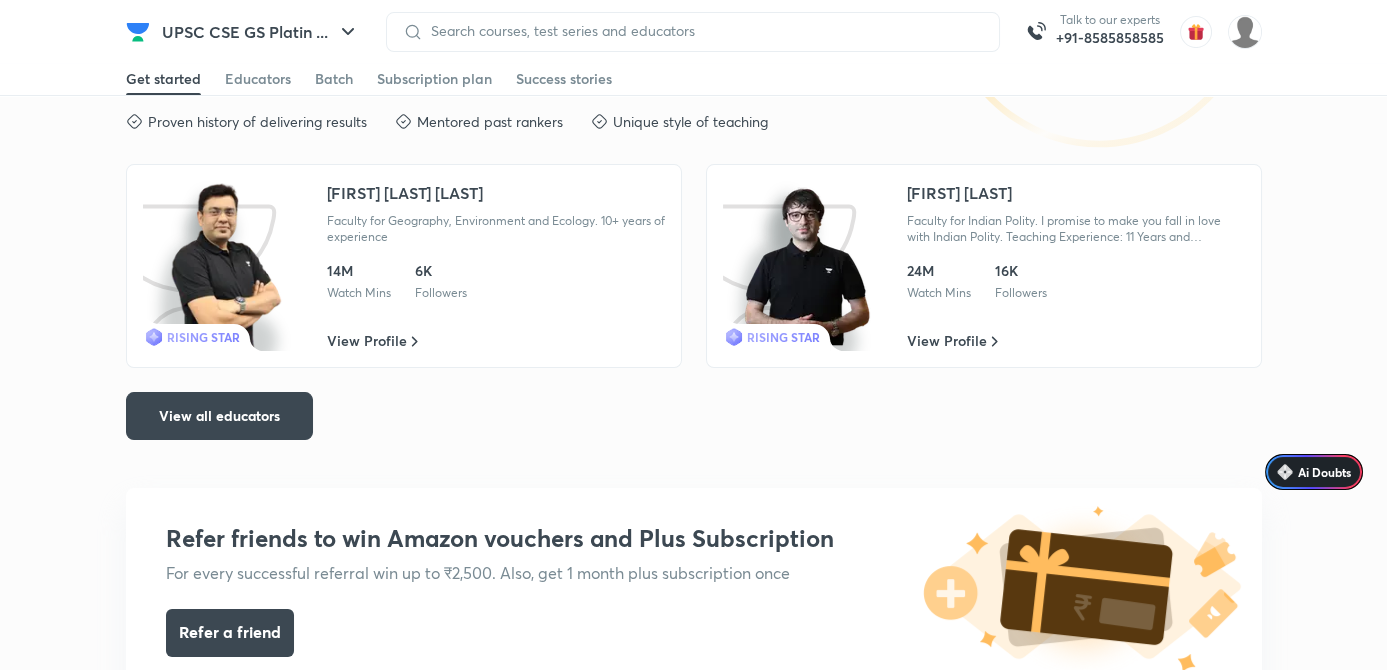 click on "Mukesh Kumar Jha Faculty for Geography, Environment and Ecology. 10+ years of experience" at bounding box center (496, 213) 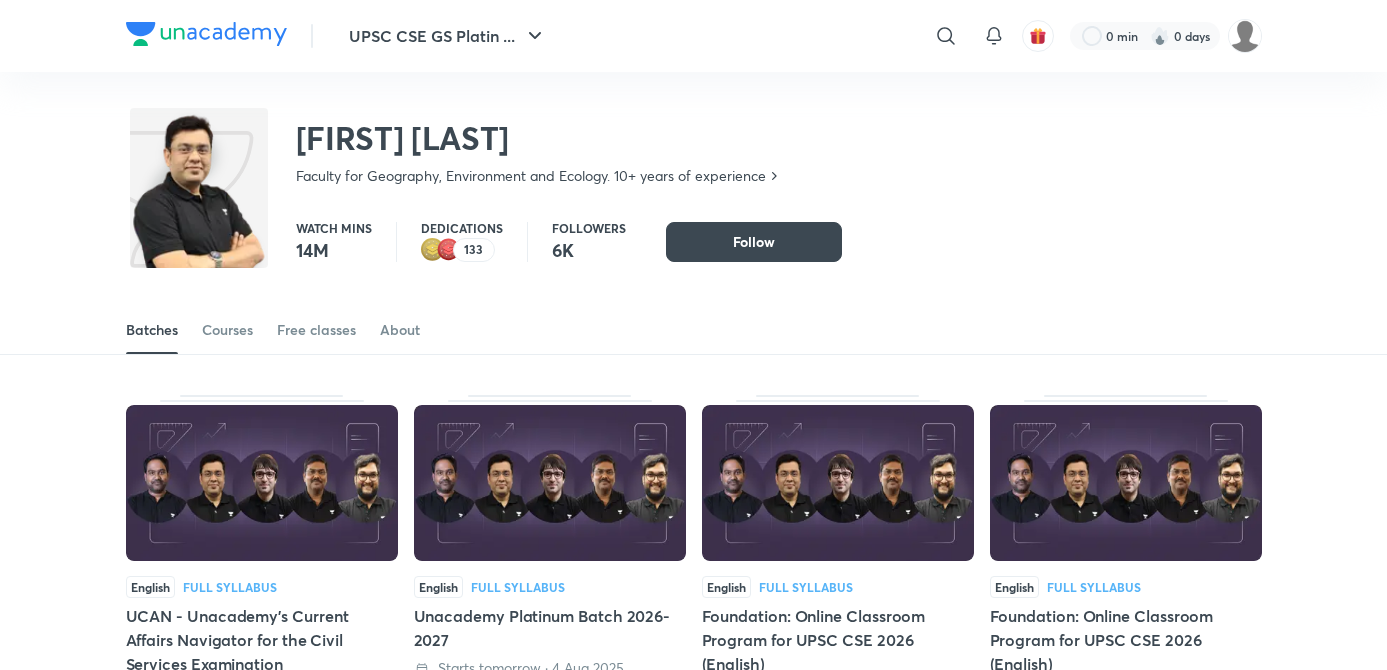 scroll, scrollTop: 0, scrollLeft: 0, axis: both 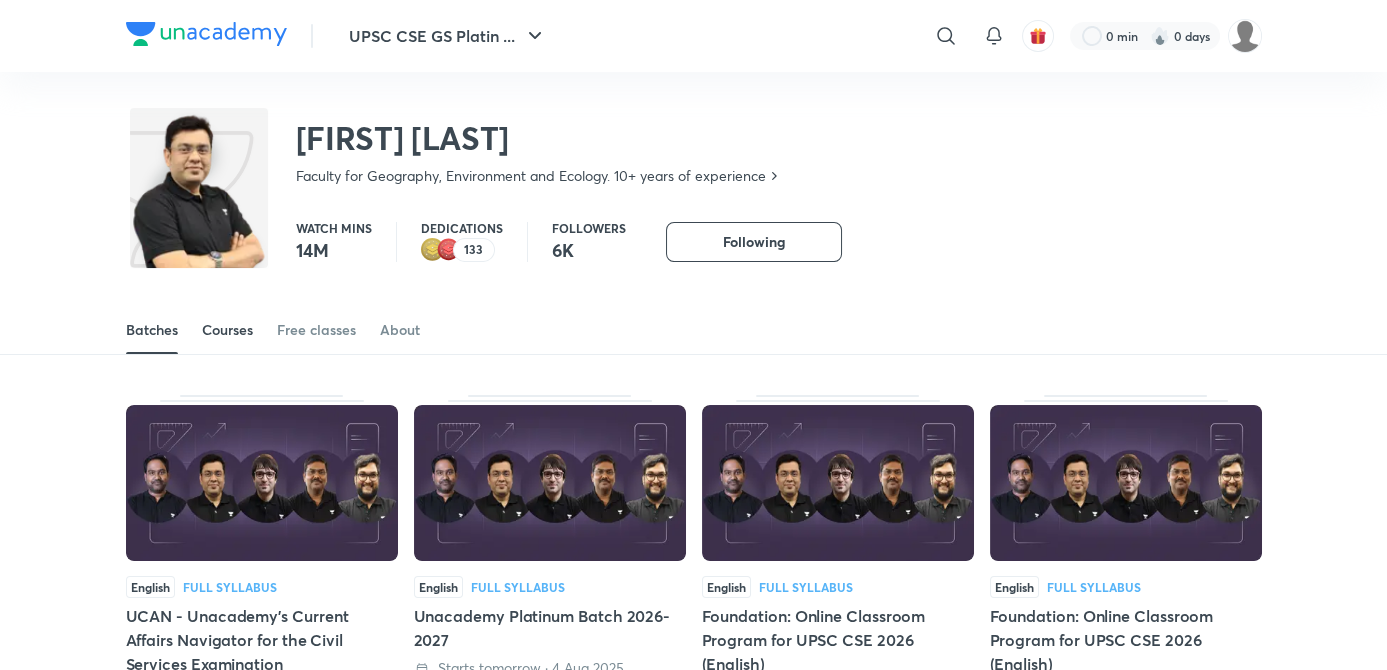 click on "Courses" at bounding box center (227, 330) 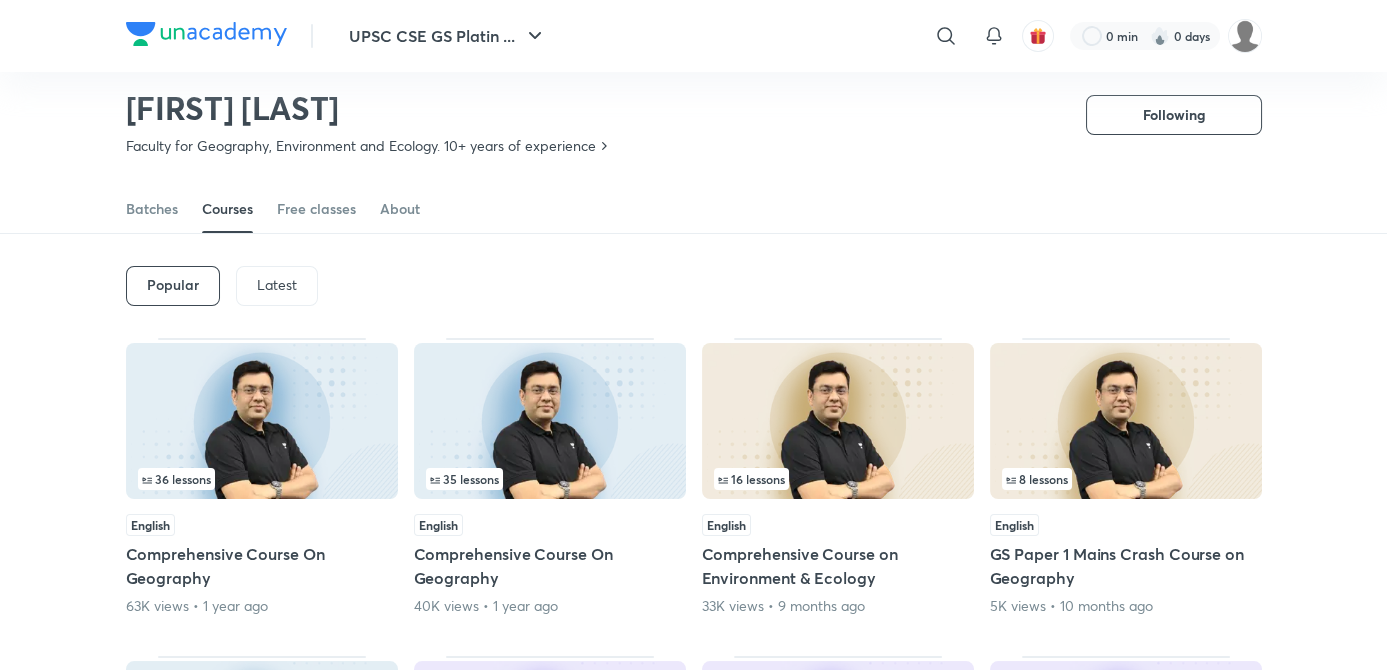 scroll, scrollTop: 60, scrollLeft: 0, axis: vertical 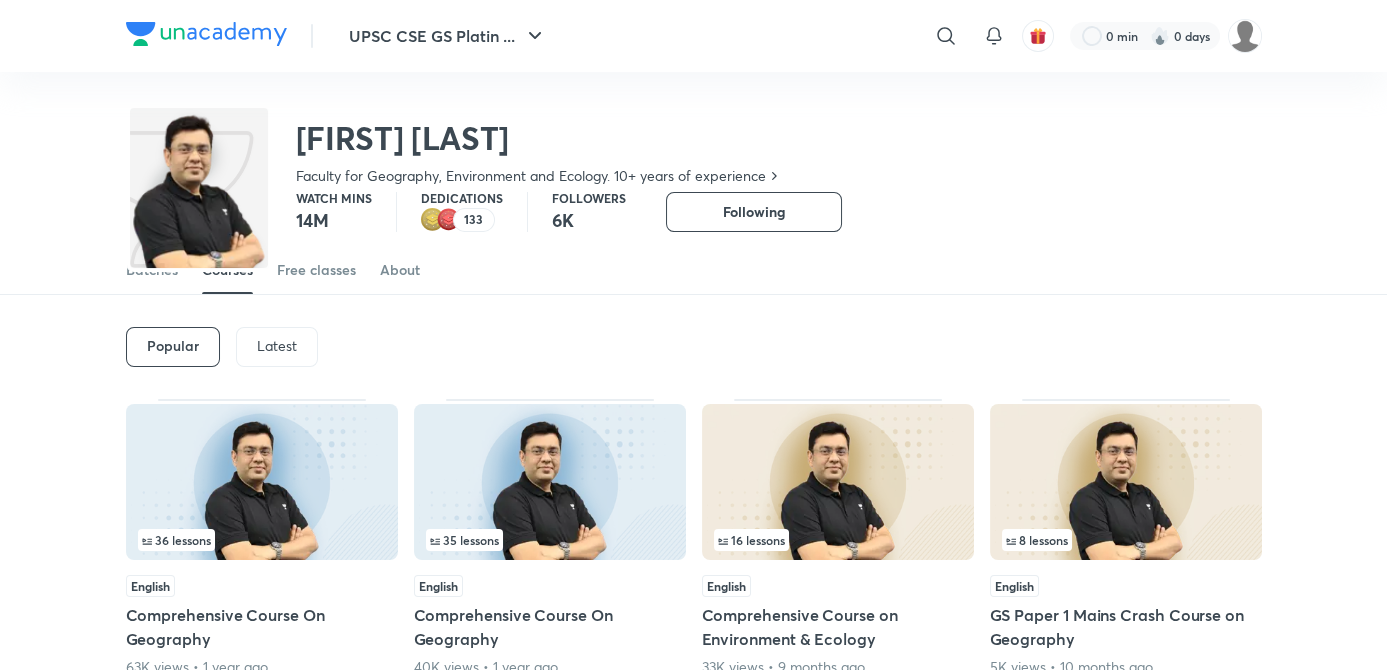 click on "Latest" at bounding box center [277, 346] 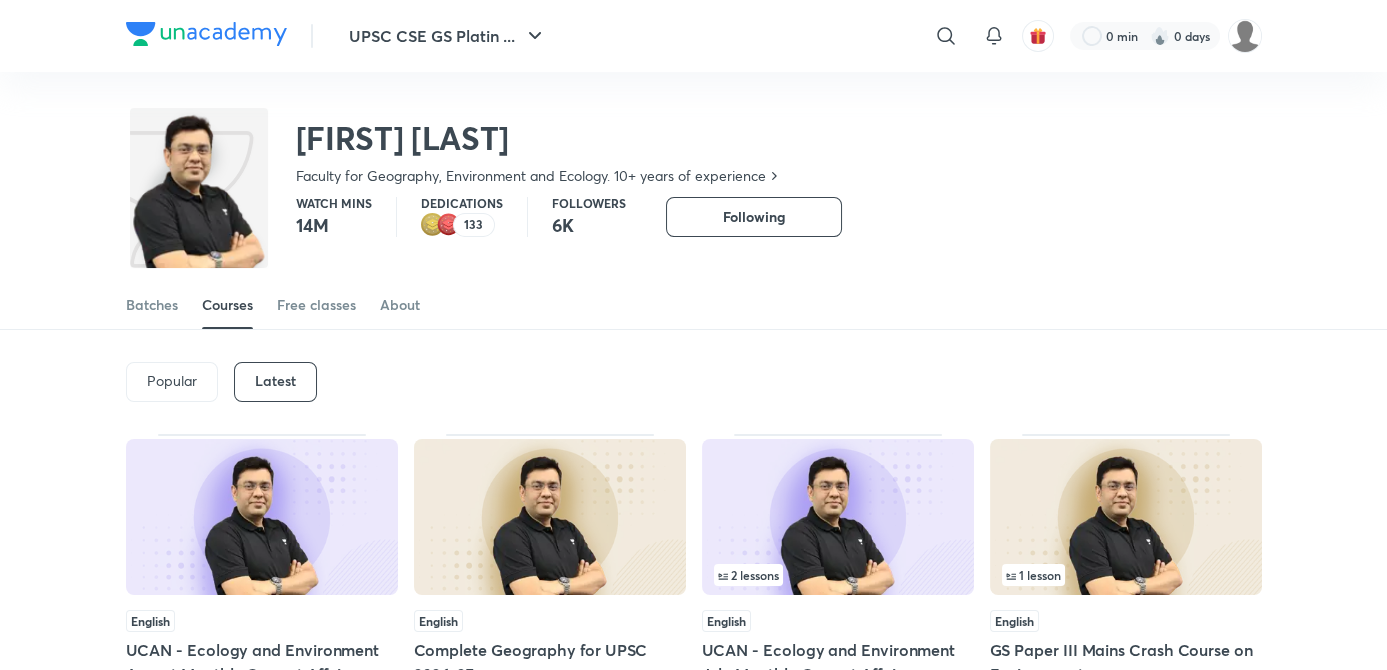 scroll, scrollTop: 0, scrollLeft: 0, axis: both 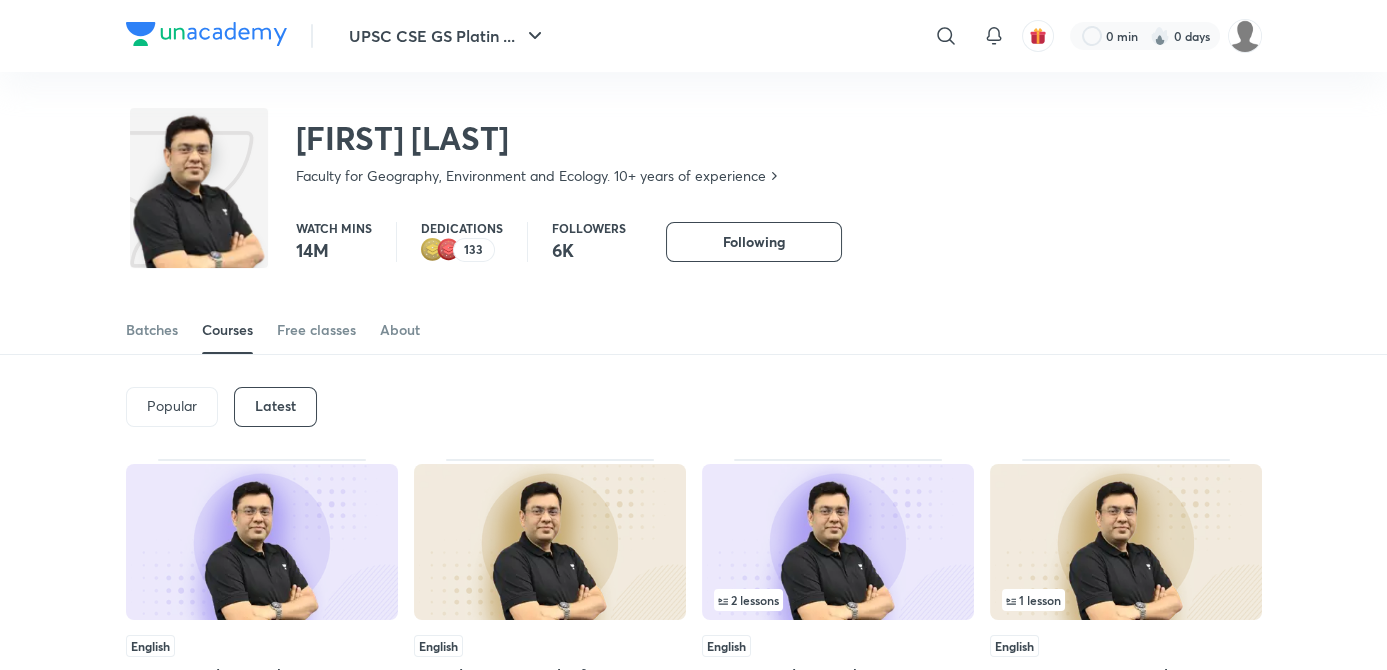 click at bounding box center [262, 542] 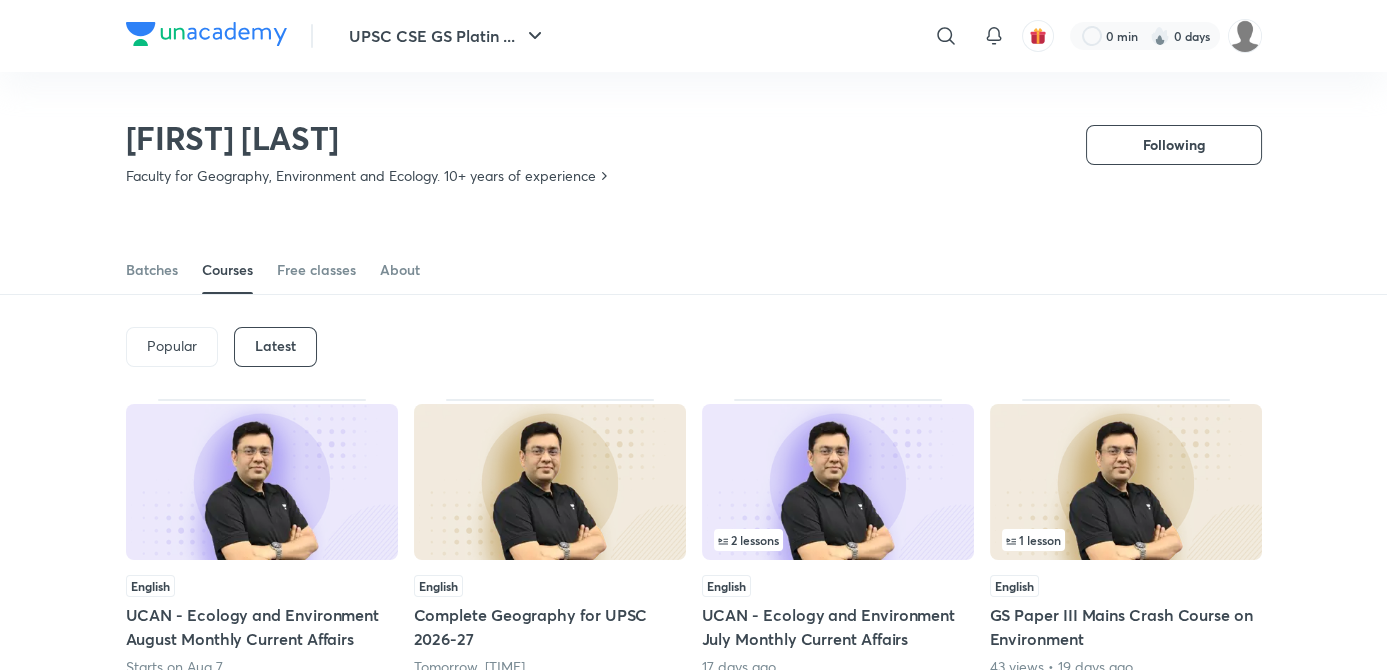 scroll, scrollTop: 178, scrollLeft: 0, axis: vertical 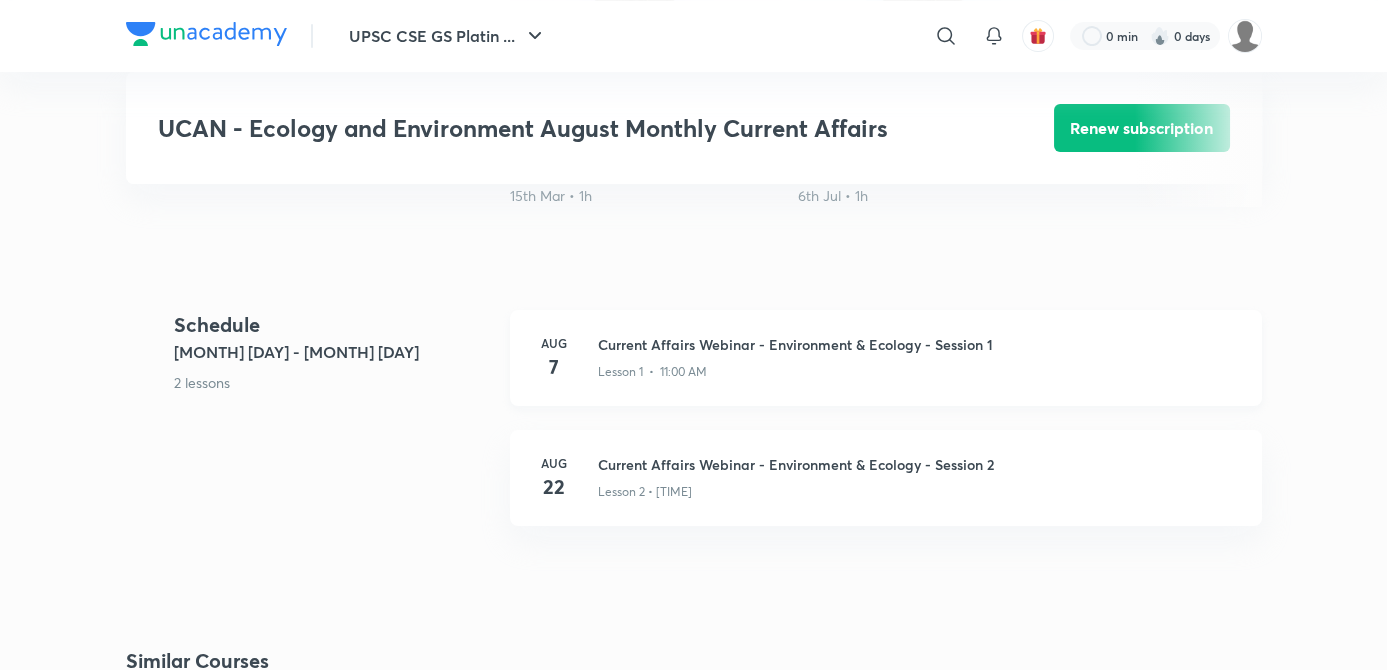click on "7" at bounding box center (554, 367) 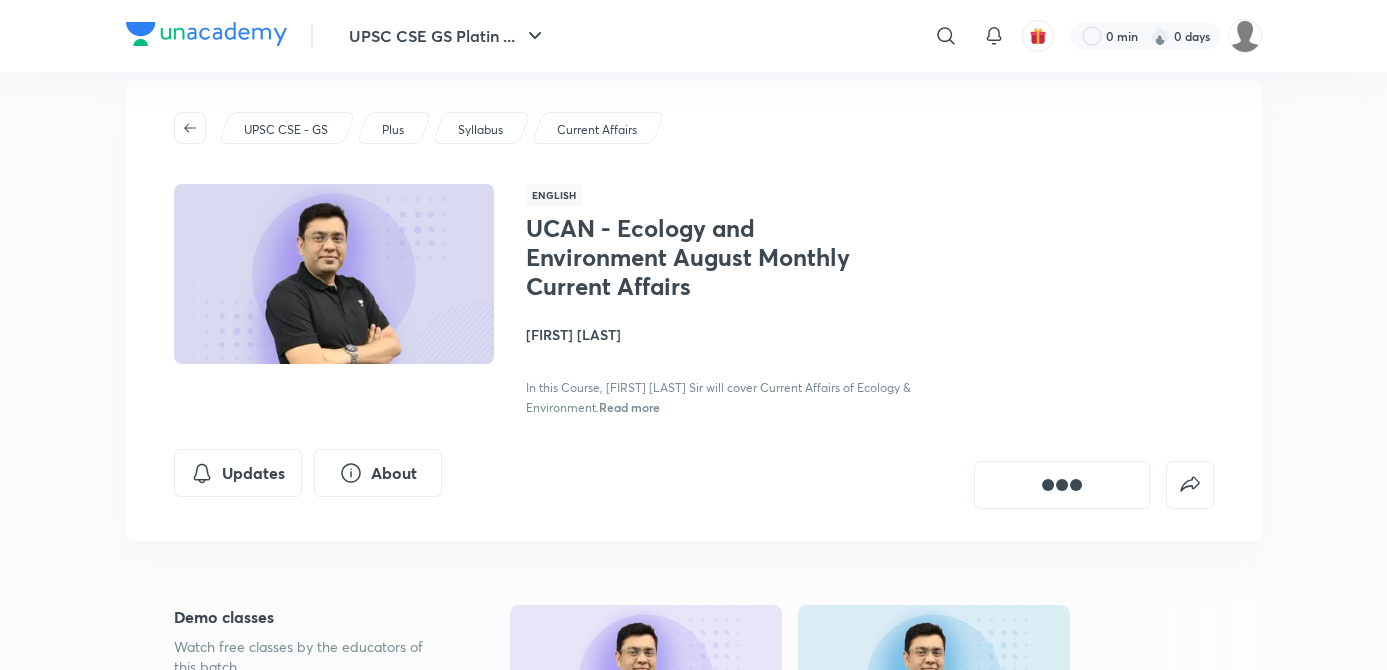 scroll, scrollTop: 0, scrollLeft: 0, axis: both 